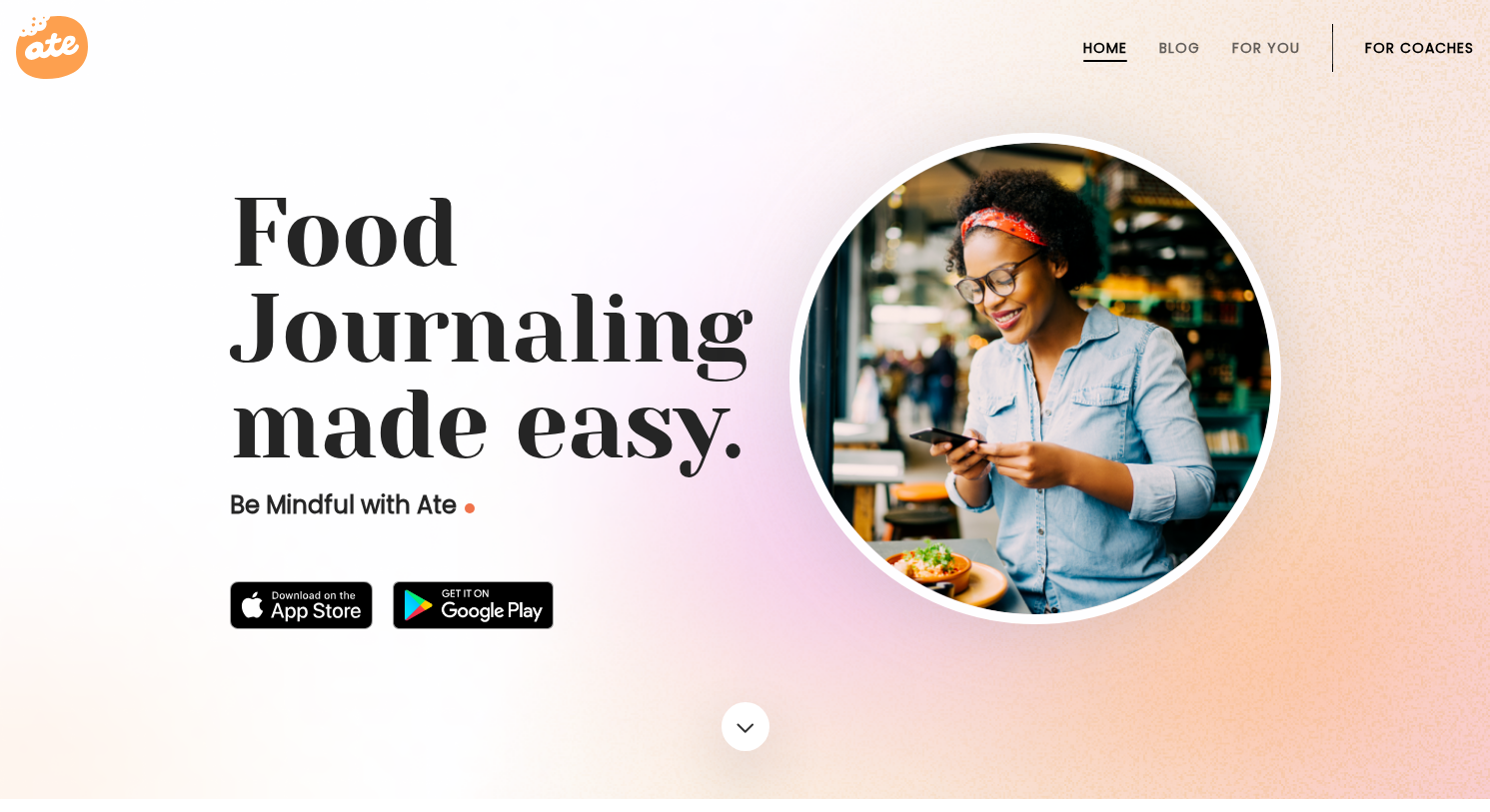 scroll, scrollTop: 0, scrollLeft: 0, axis: both 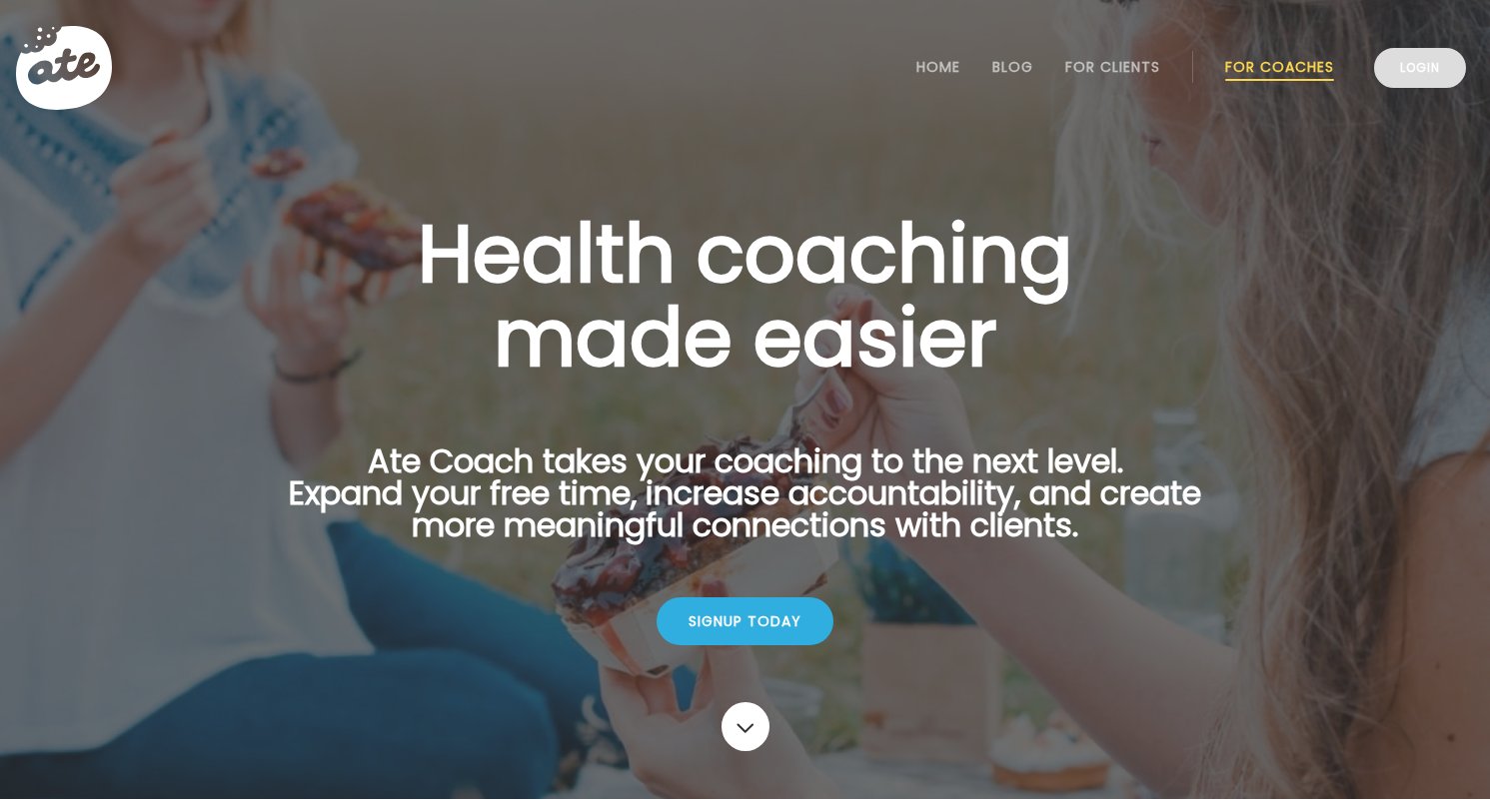 click on "Login" at bounding box center [1420, 68] 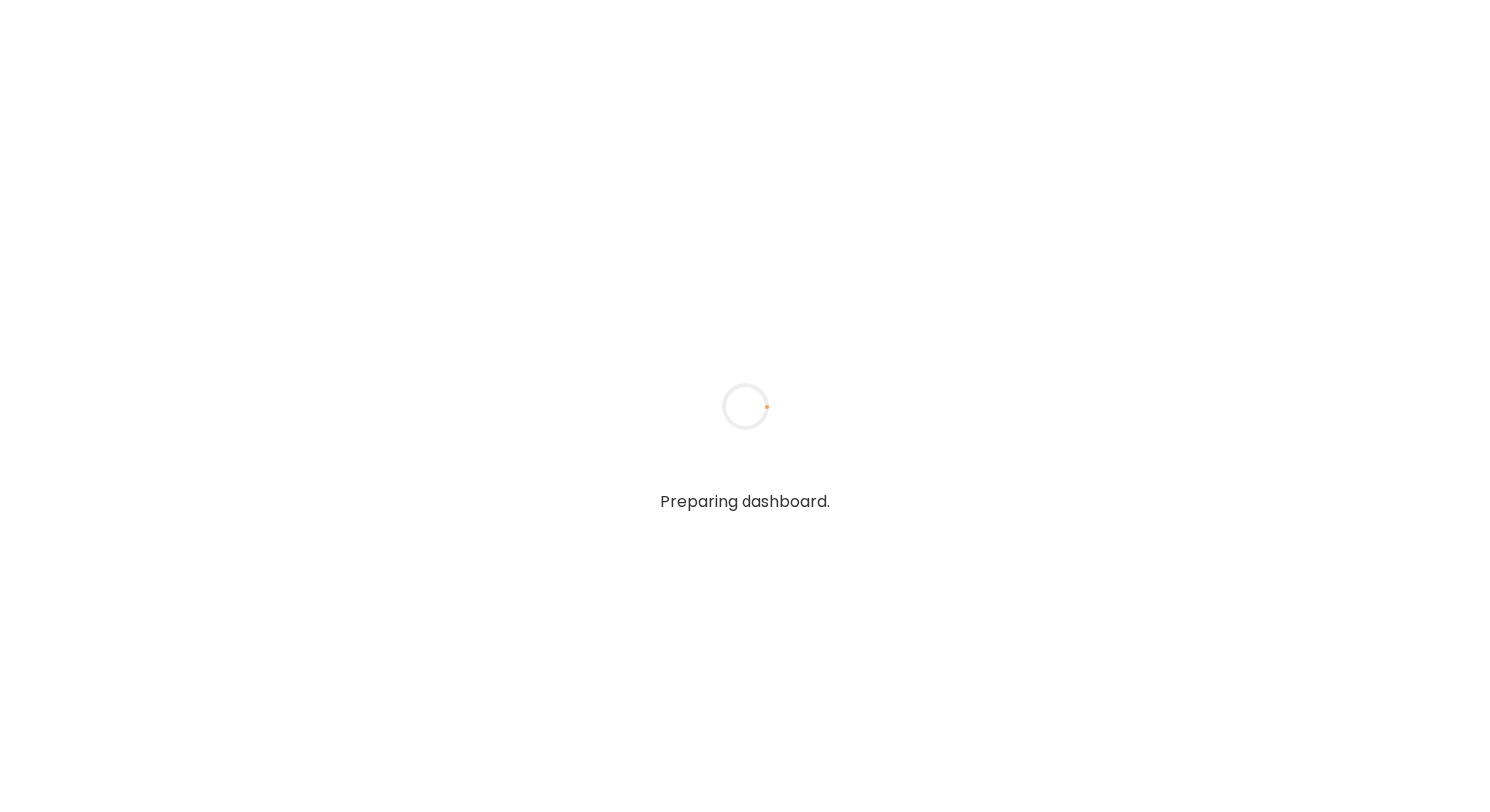 scroll, scrollTop: 0, scrollLeft: 0, axis: both 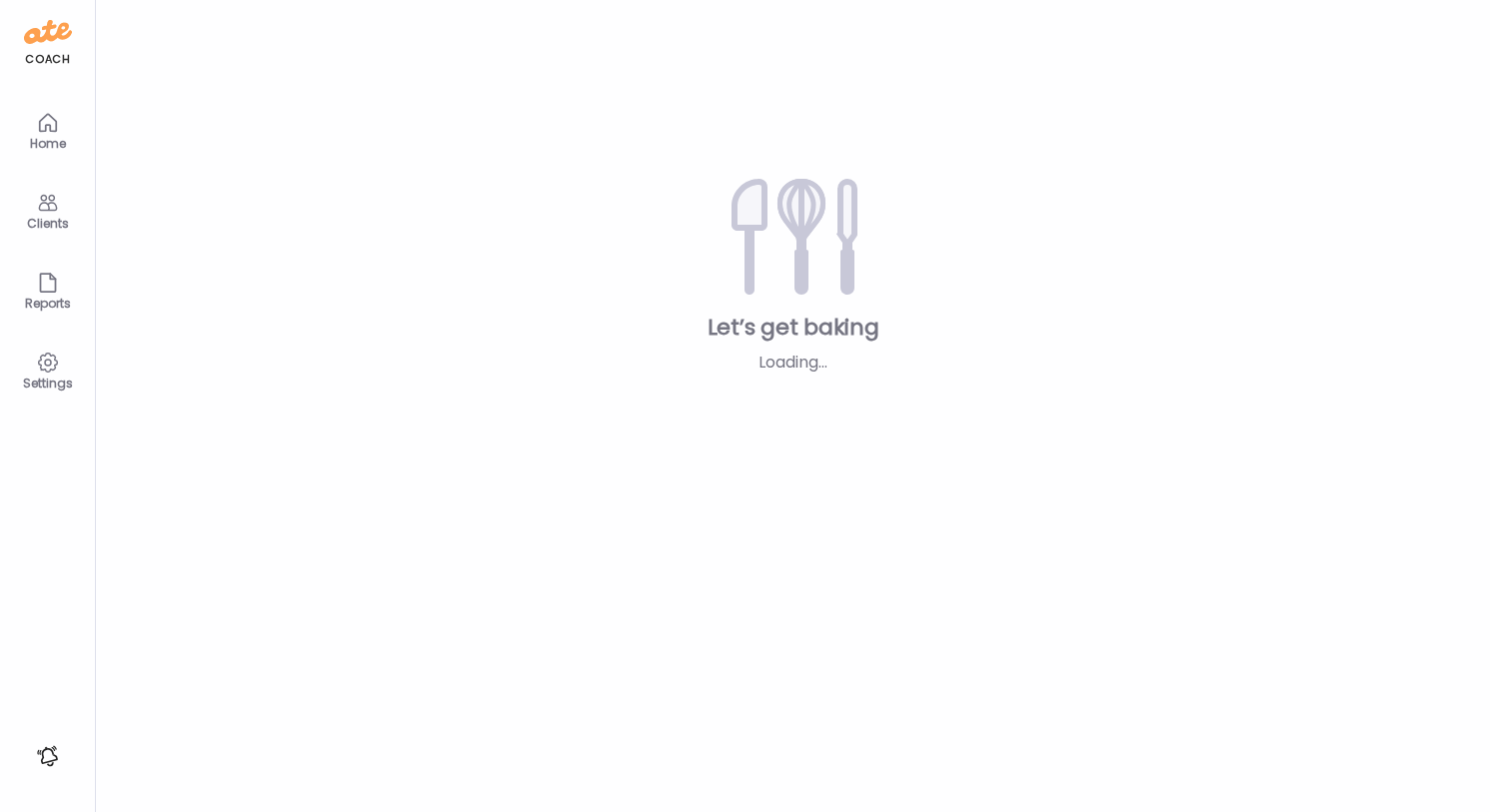 type on "**********" 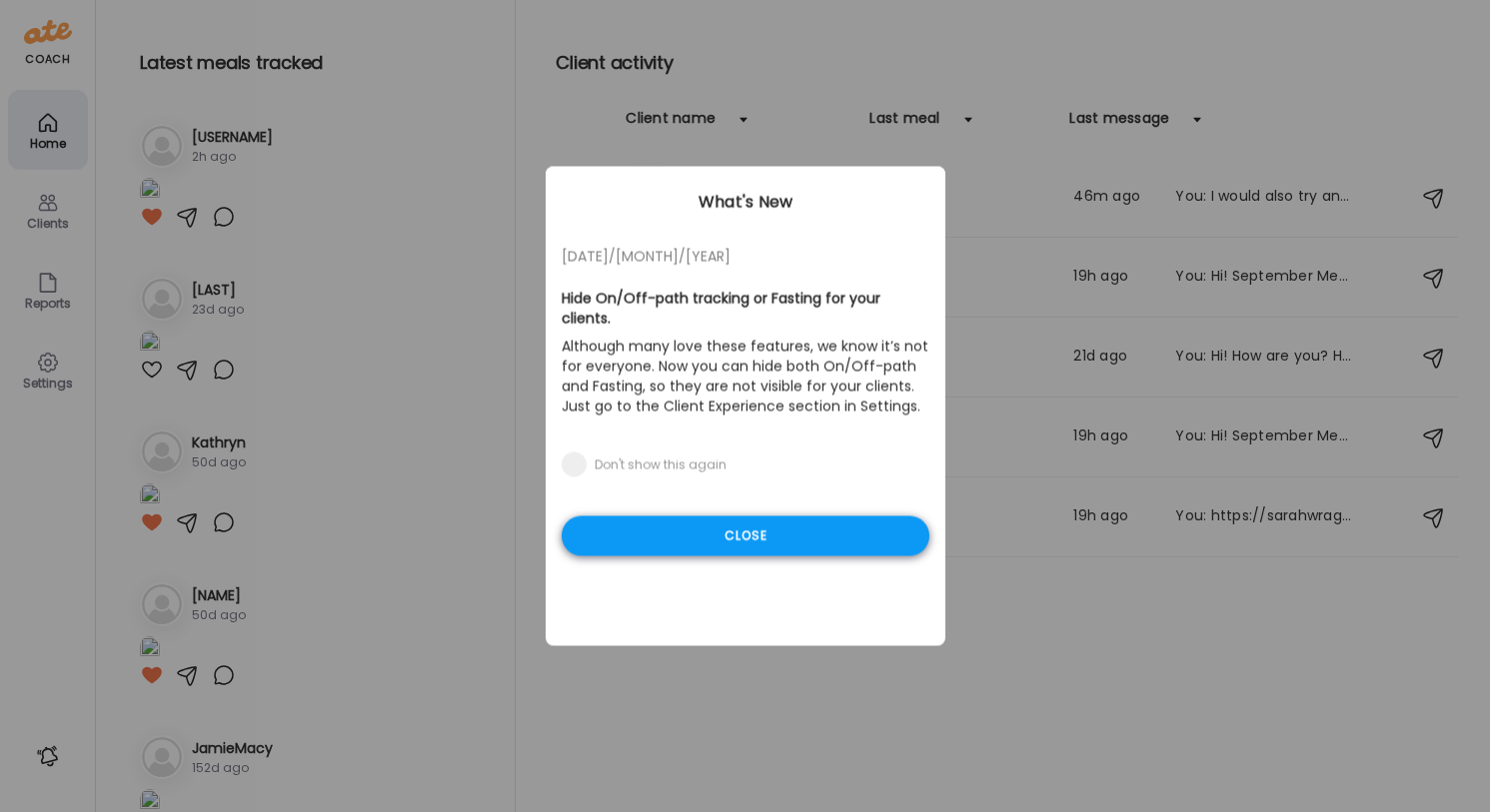 click on "Close" at bounding box center (745, 536) 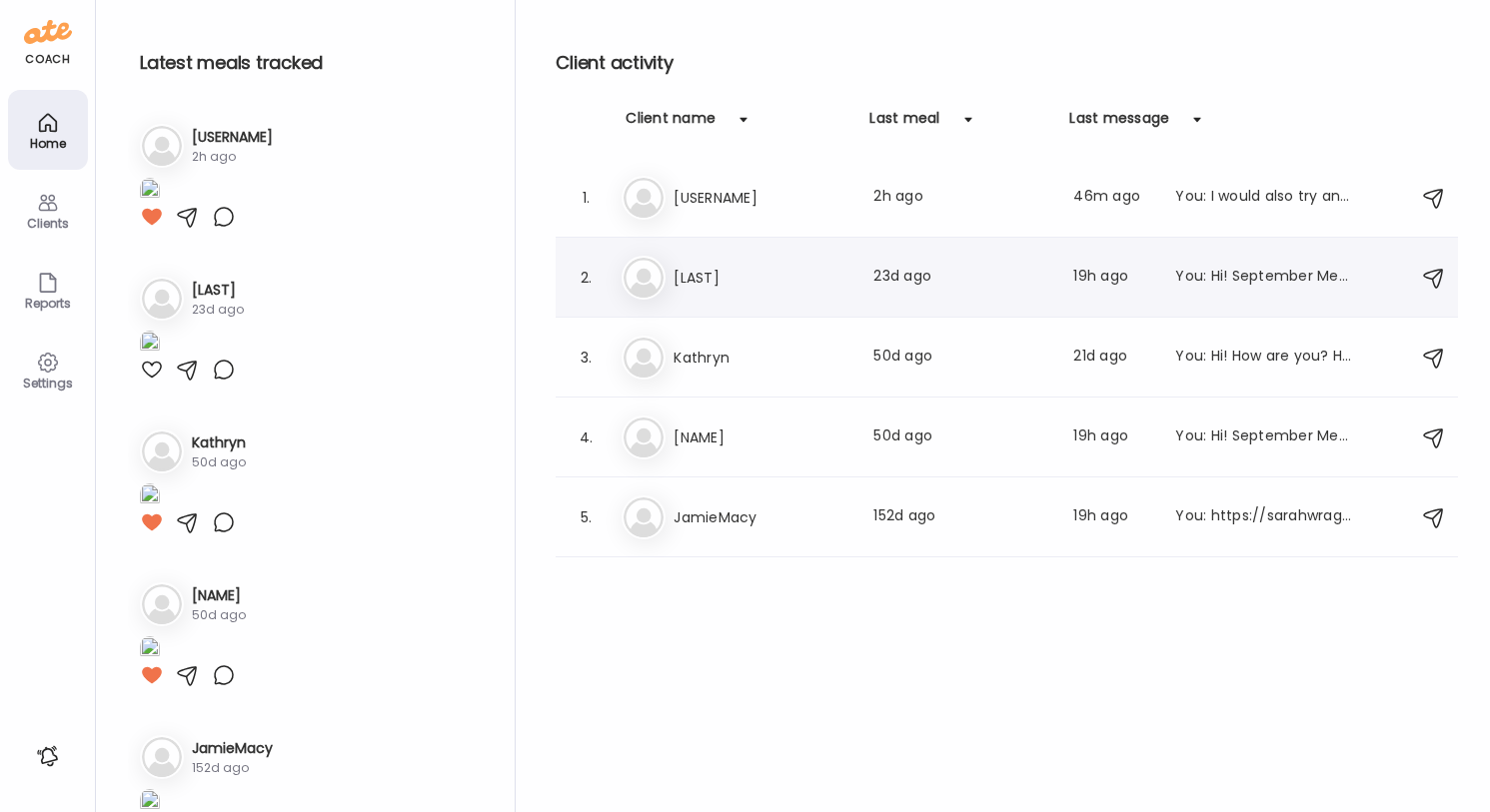 click on "[LAST]" at bounding box center [761, 278] 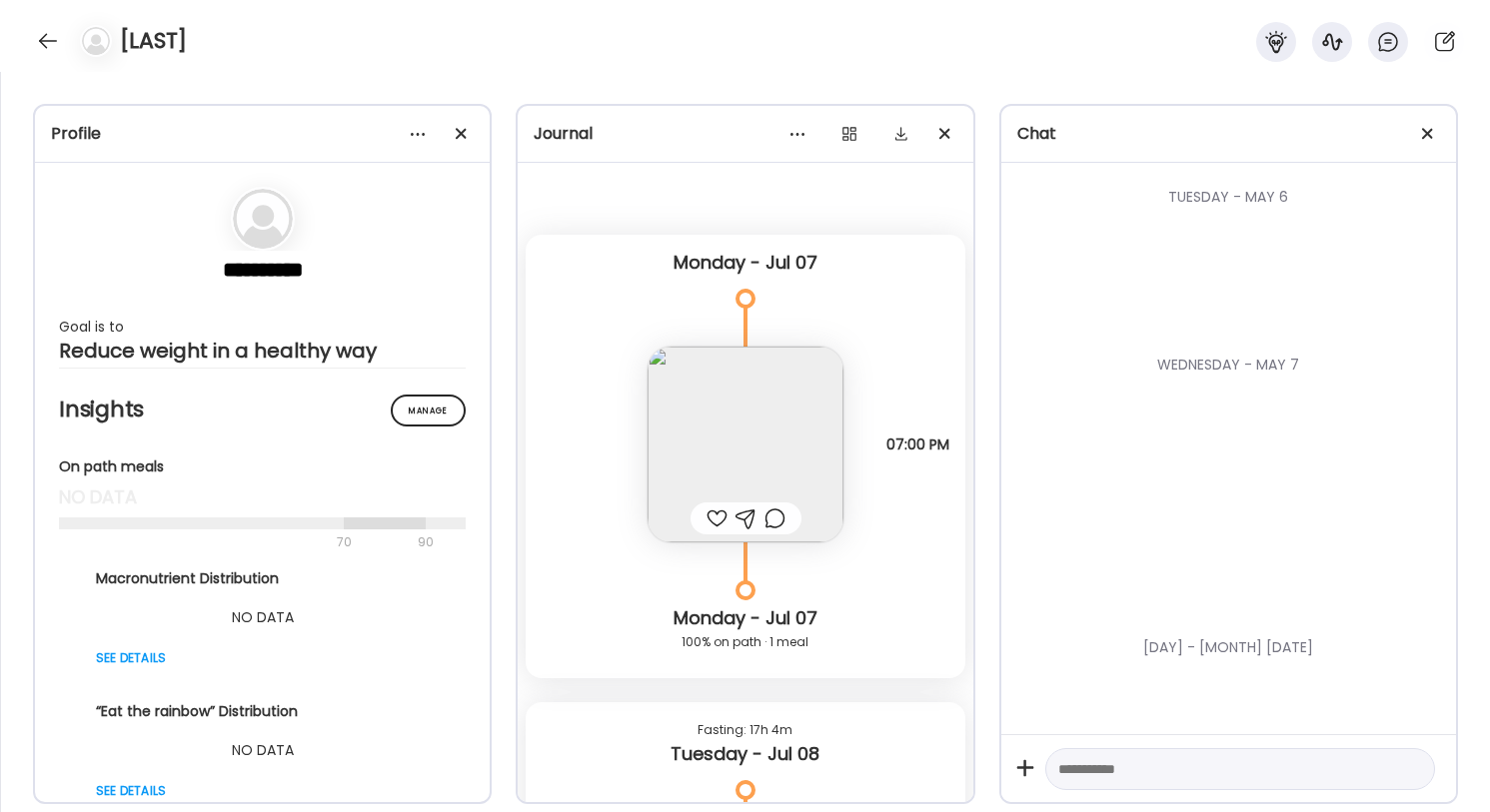 scroll, scrollTop: 7699, scrollLeft: 0, axis: vertical 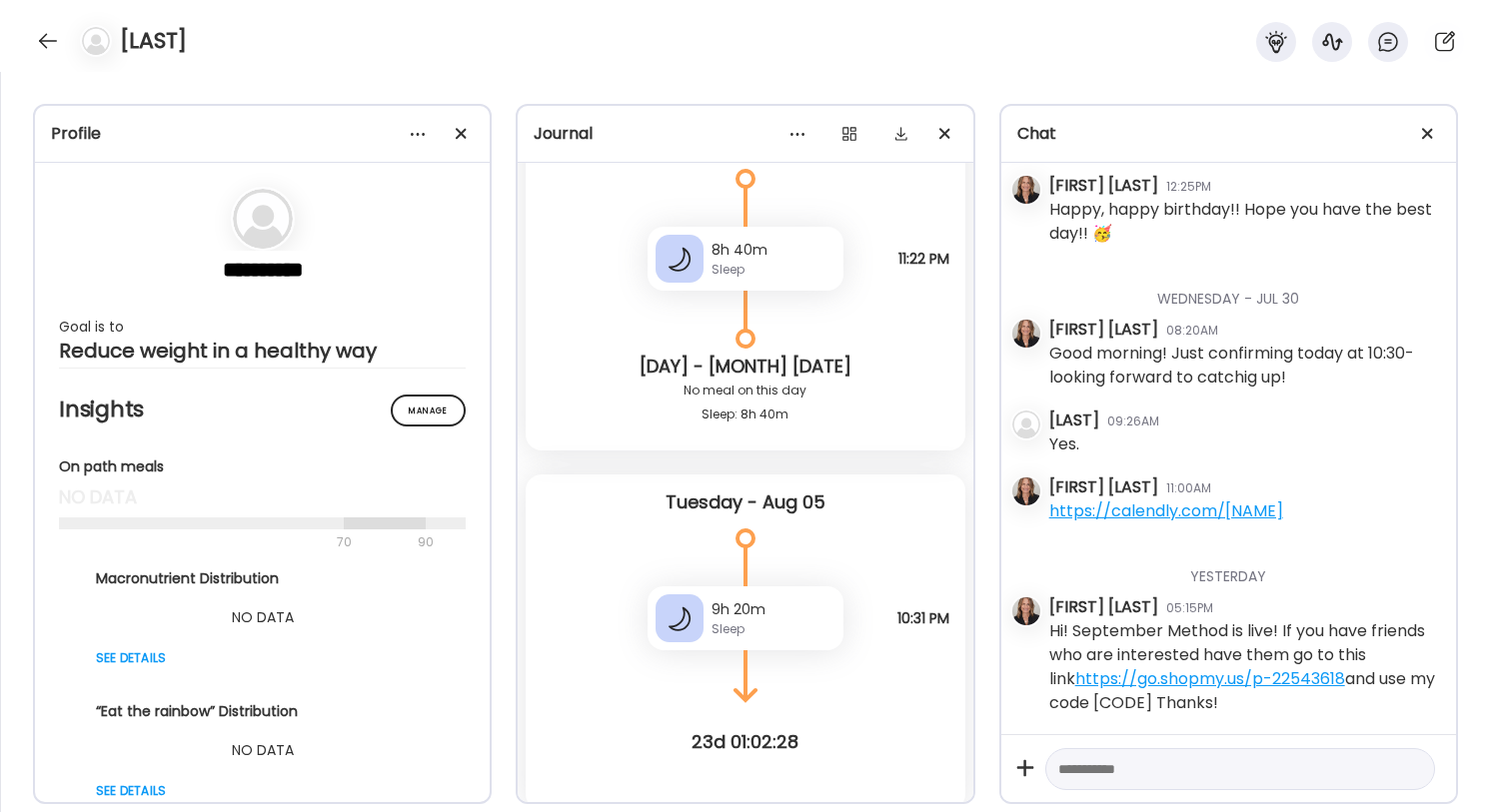 click at bounding box center (1222, 769) 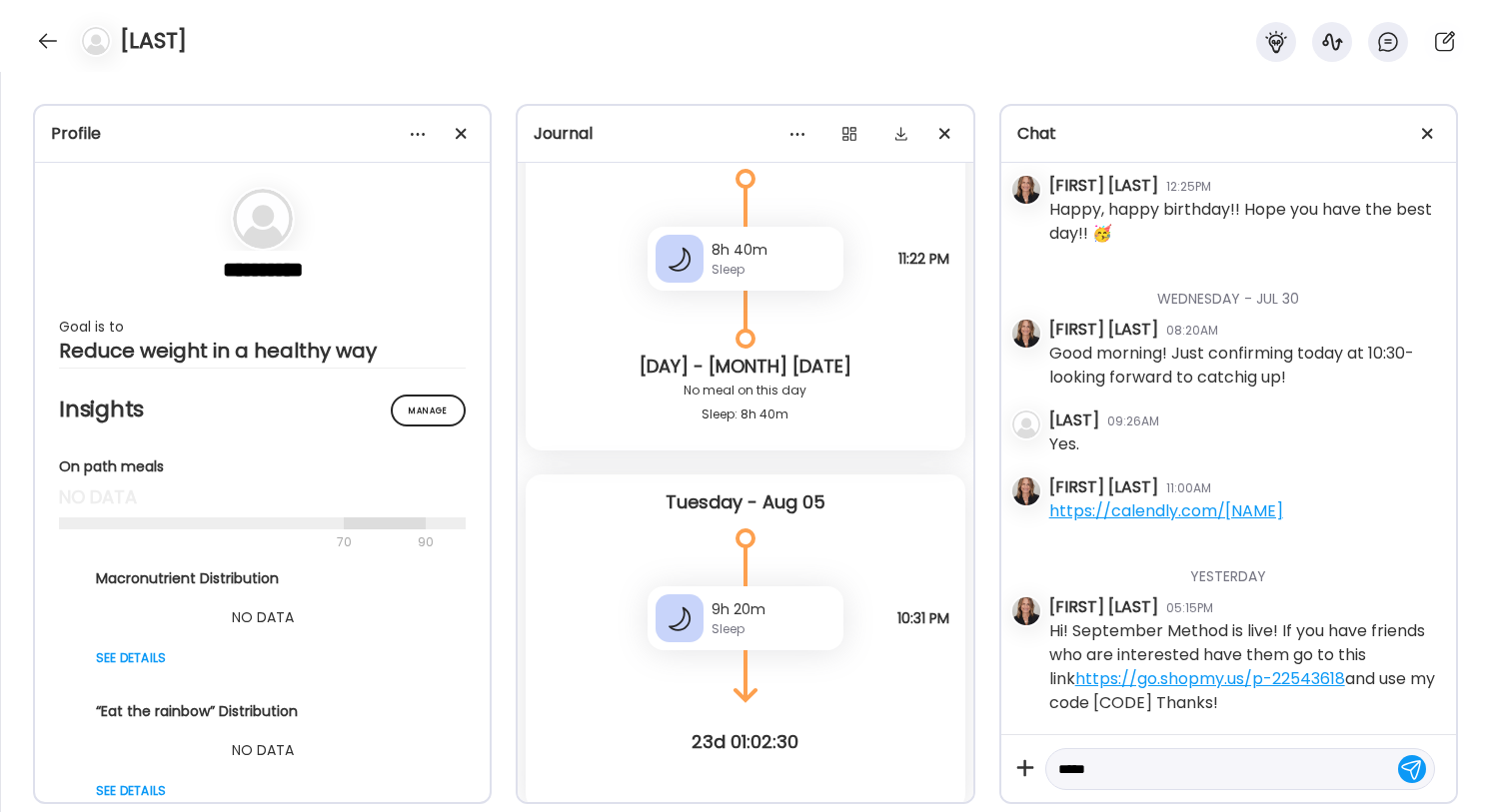 click on "****" at bounding box center (1222, 769) 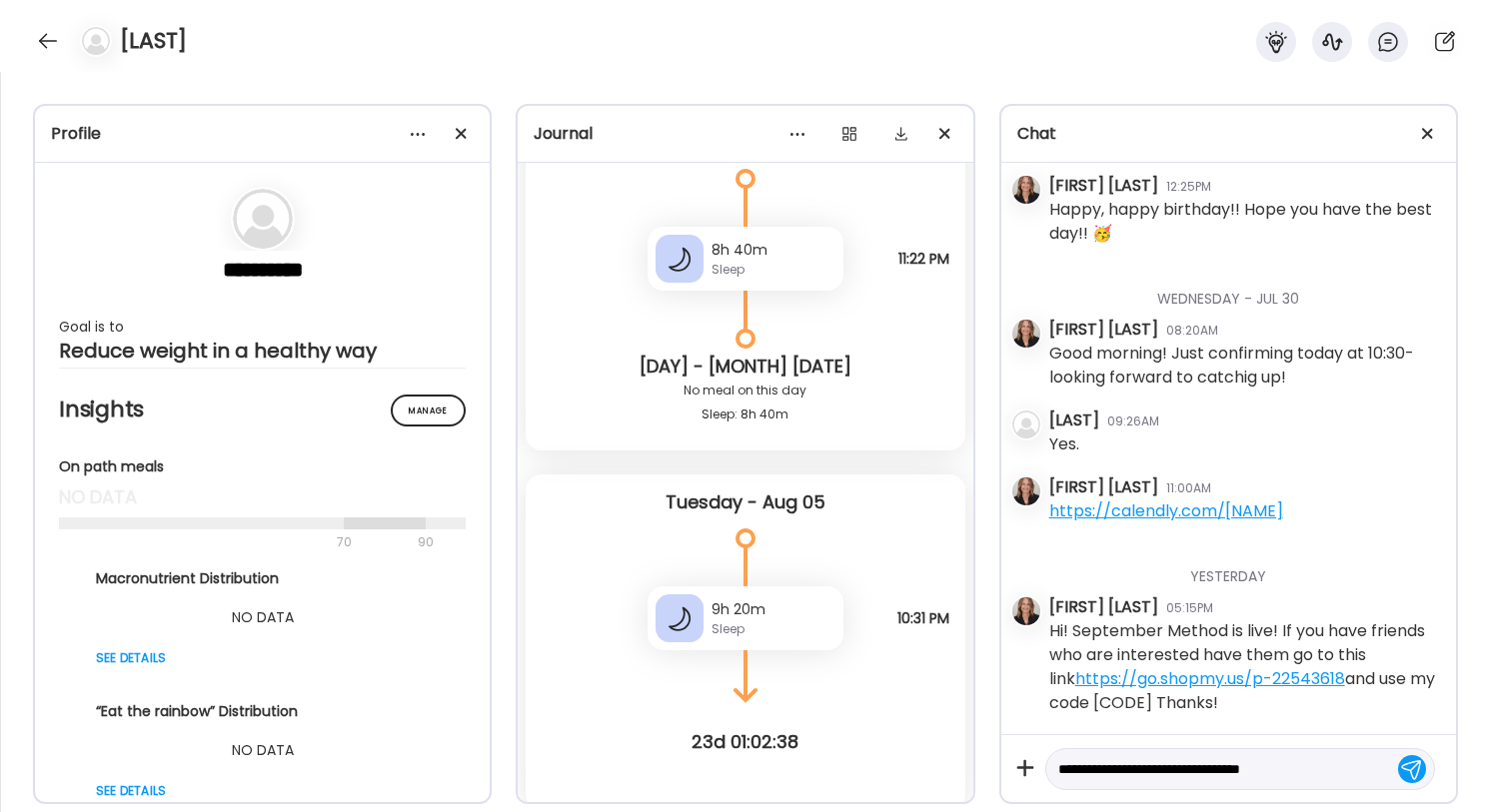type on "**********" 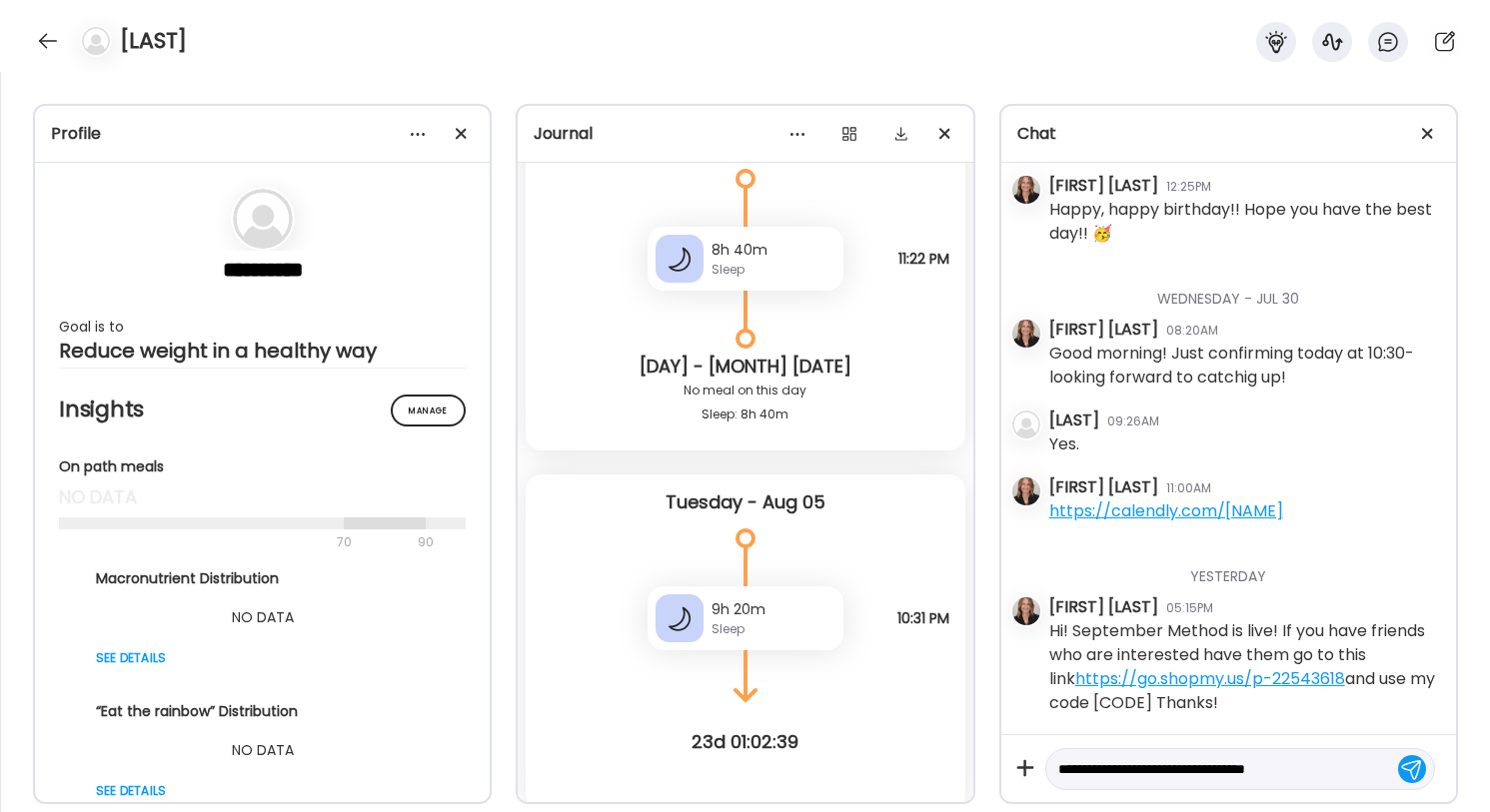 type 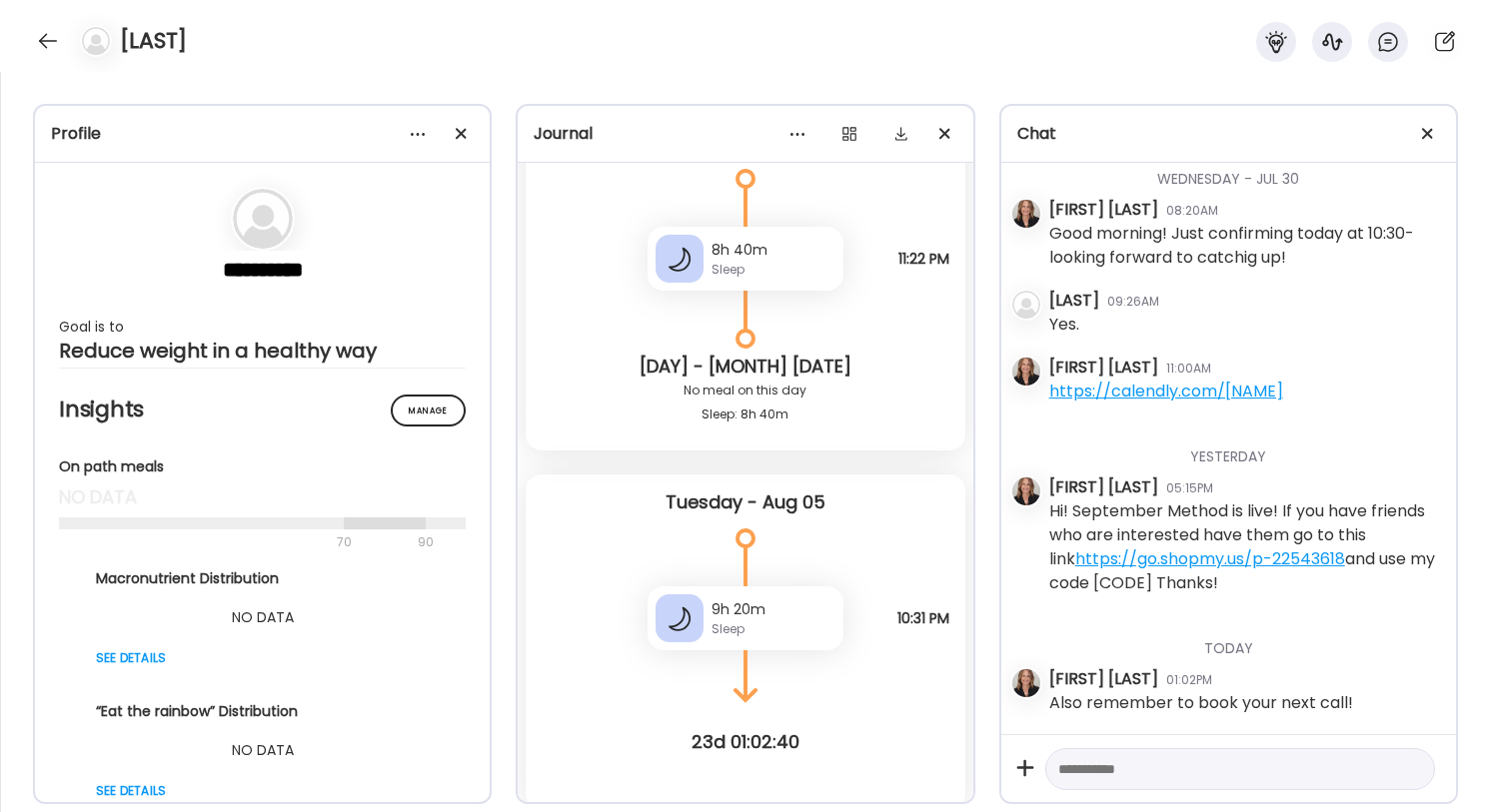 scroll, scrollTop: 24674, scrollLeft: 0, axis: vertical 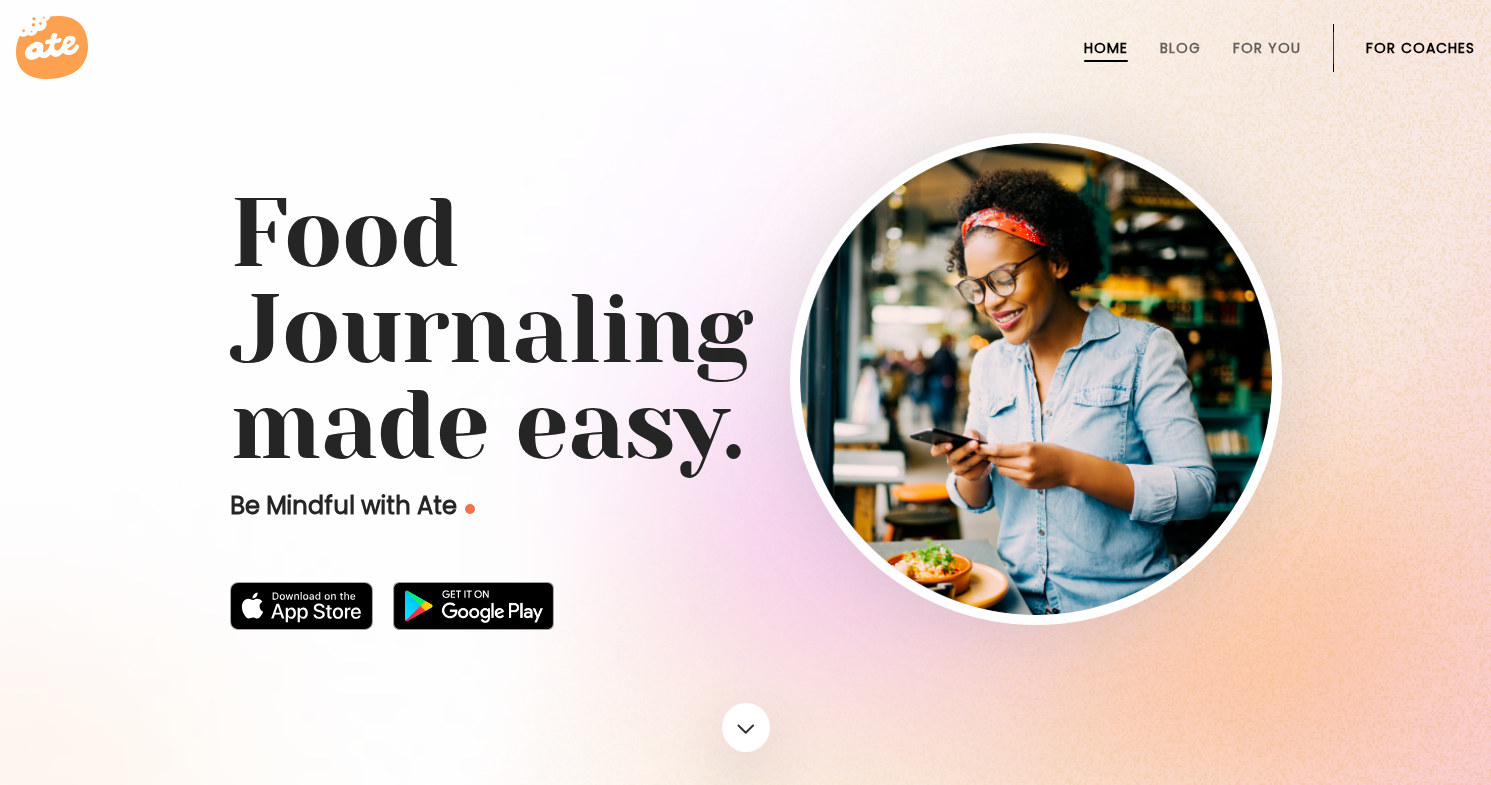 click on "For Coaches" at bounding box center [1420, 48] 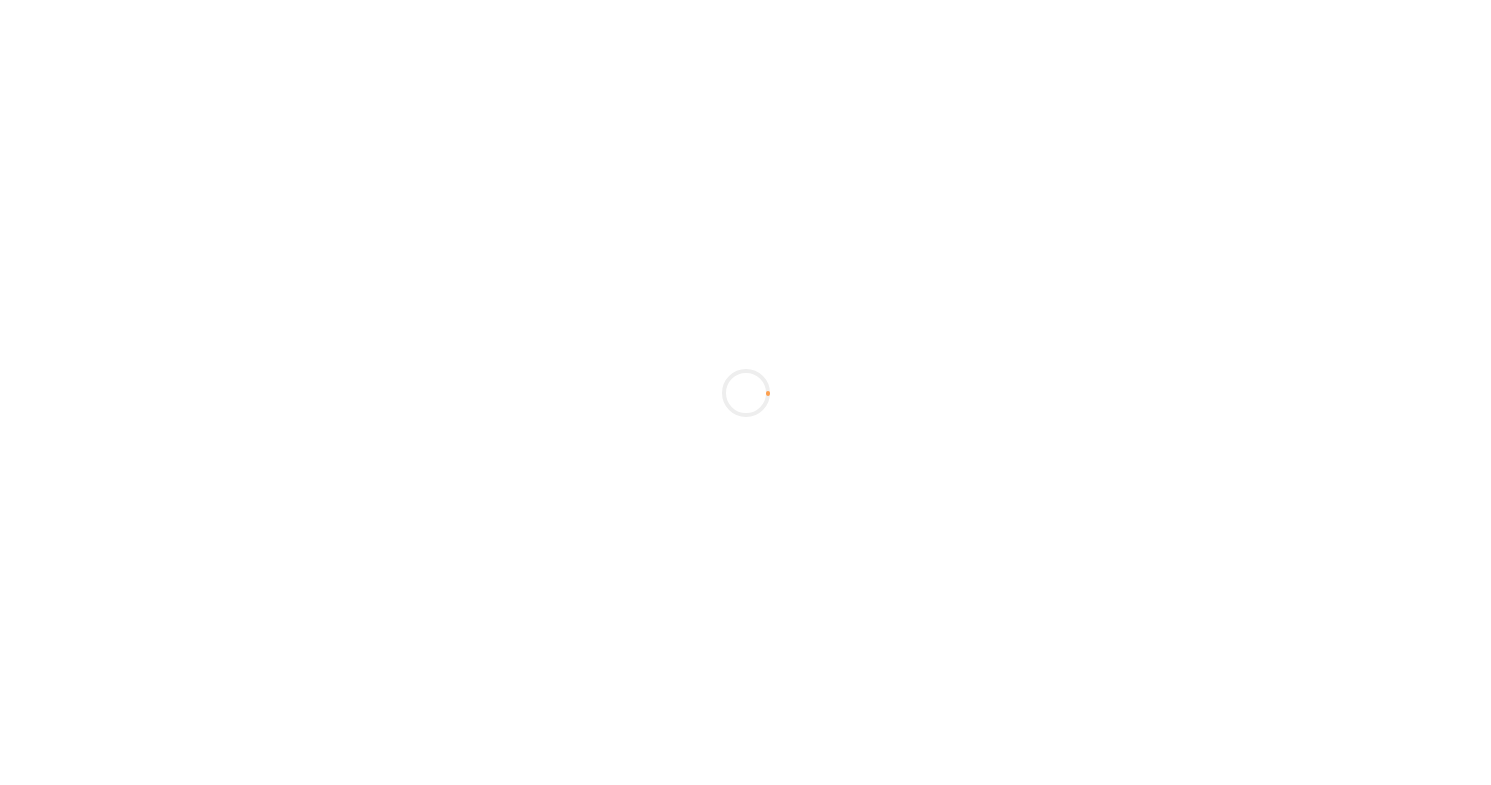 scroll, scrollTop: 0, scrollLeft: 0, axis: both 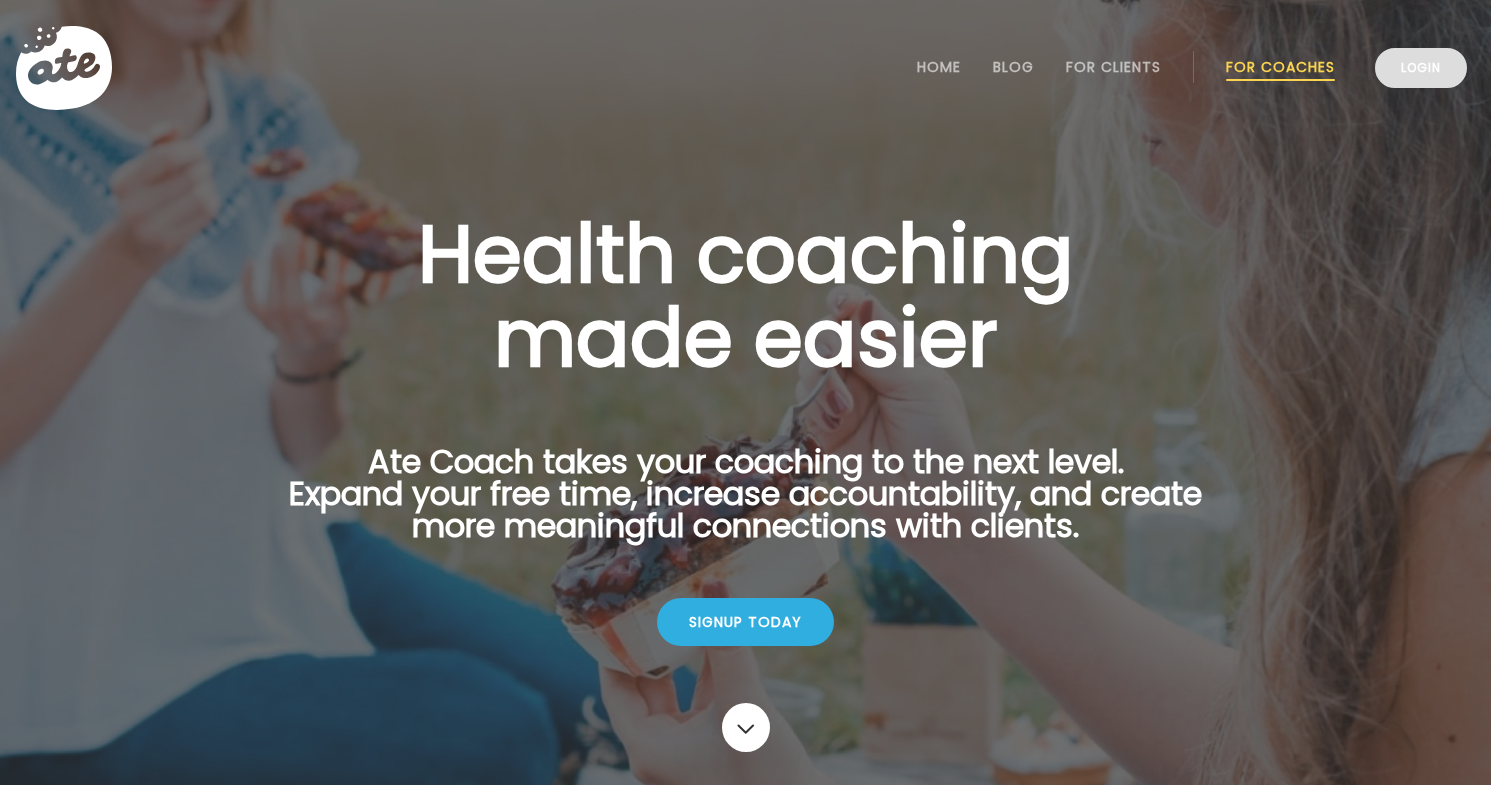 click on "Login" at bounding box center (1421, 68) 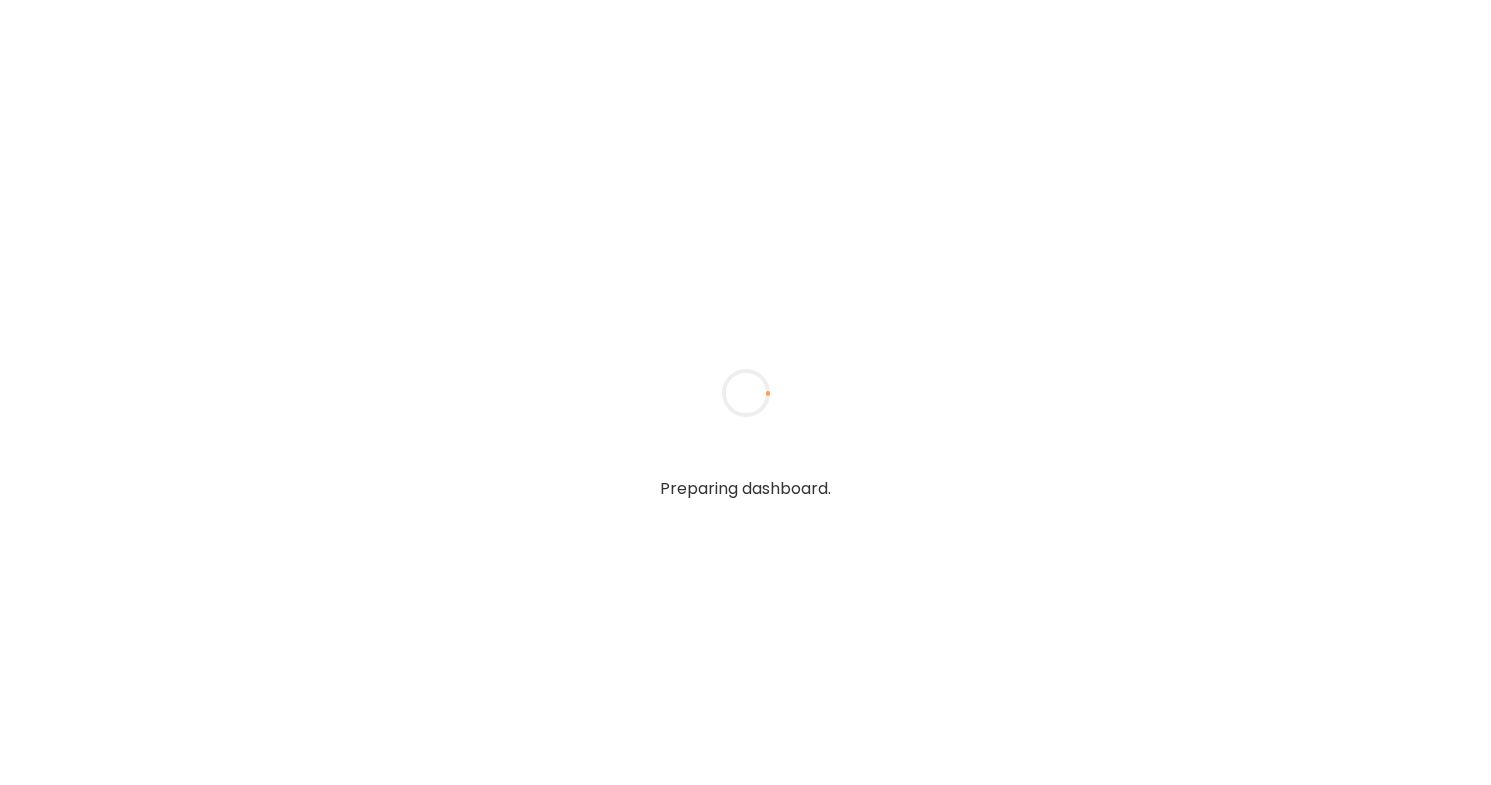 scroll, scrollTop: 0, scrollLeft: 0, axis: both 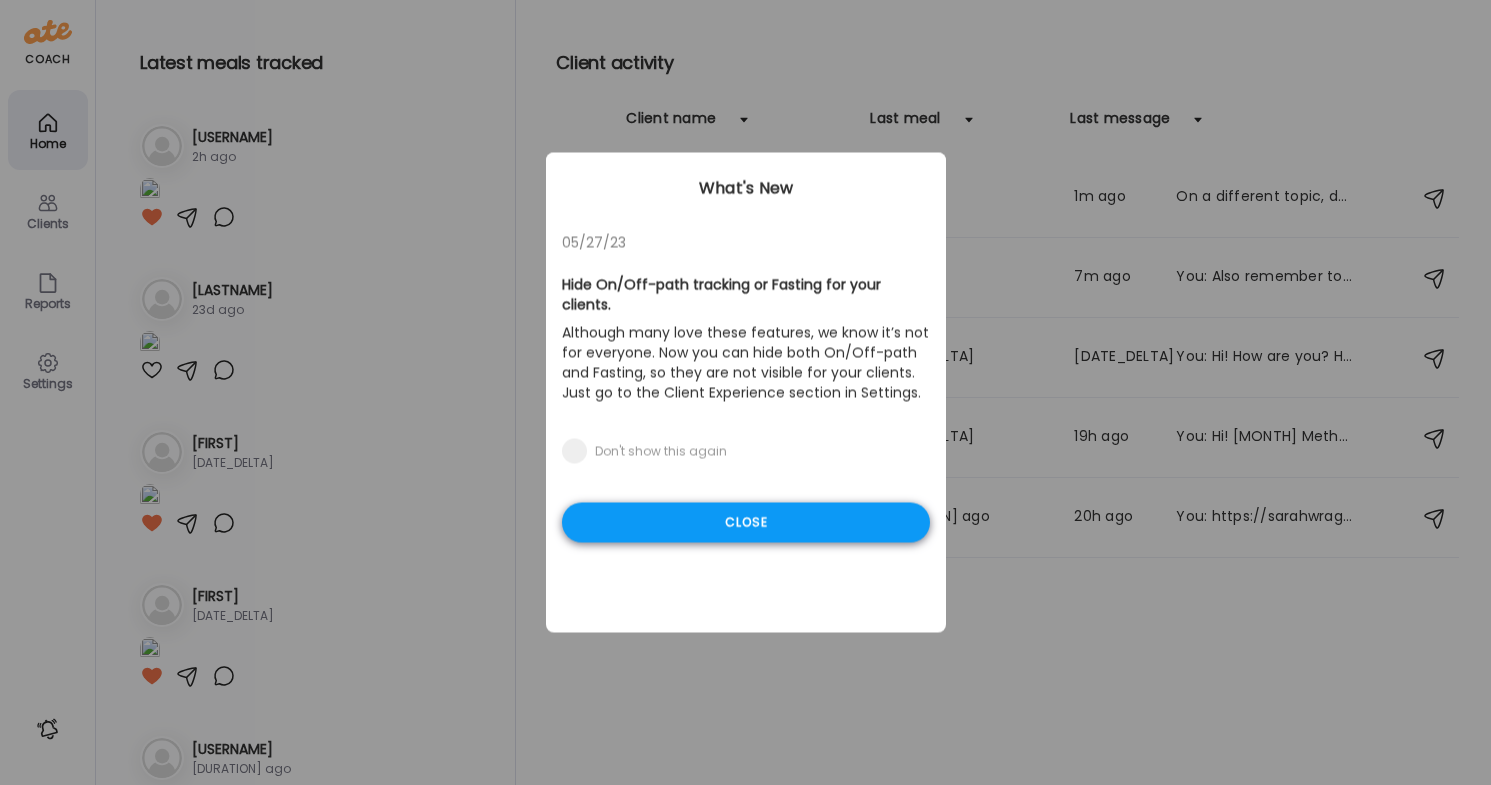 click on "Close" at bounding box center [746, 523] 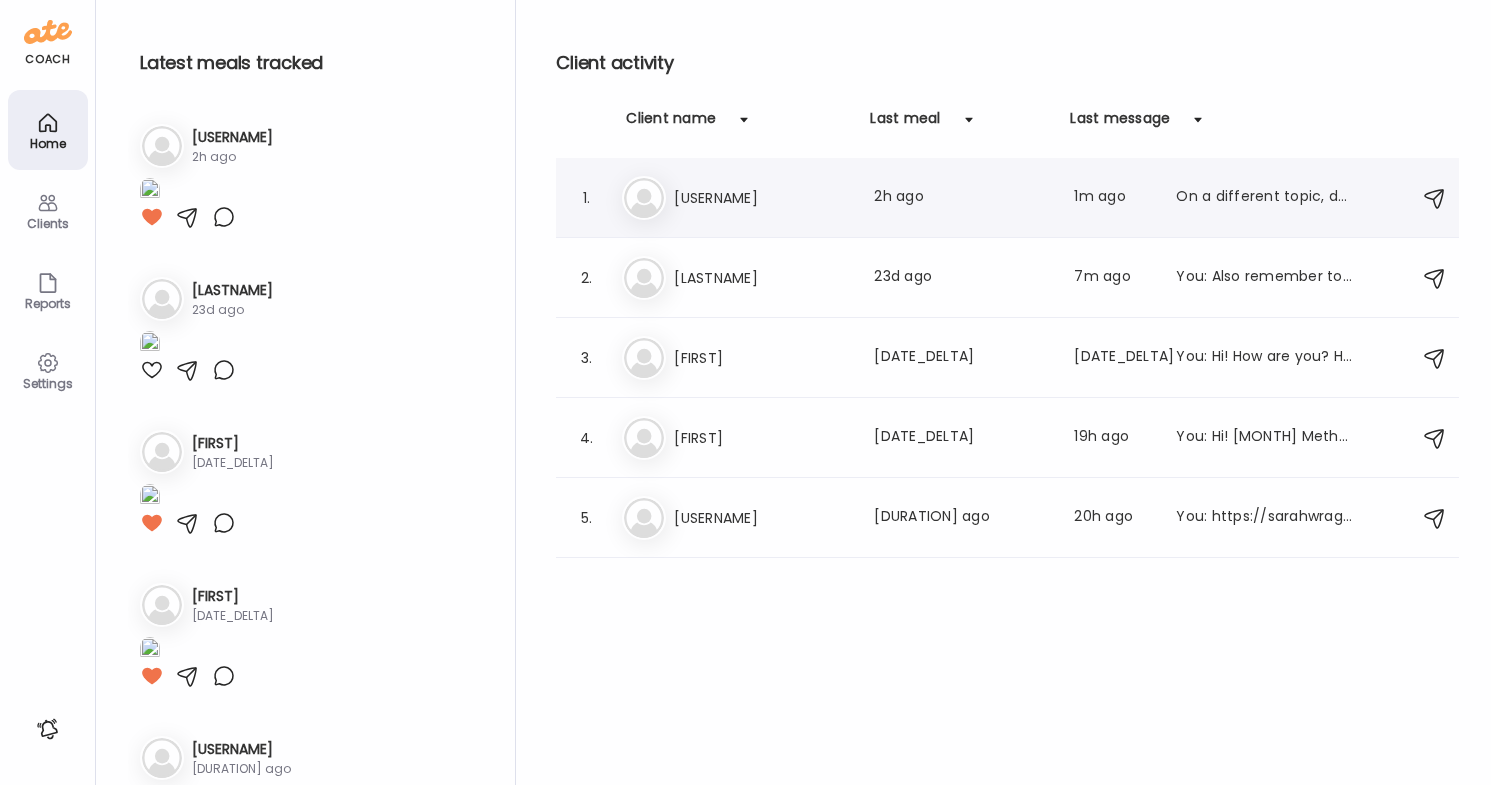 click on "On a different topic, do you take a multi vitamin you like?" at bounding box center [1264, 198] 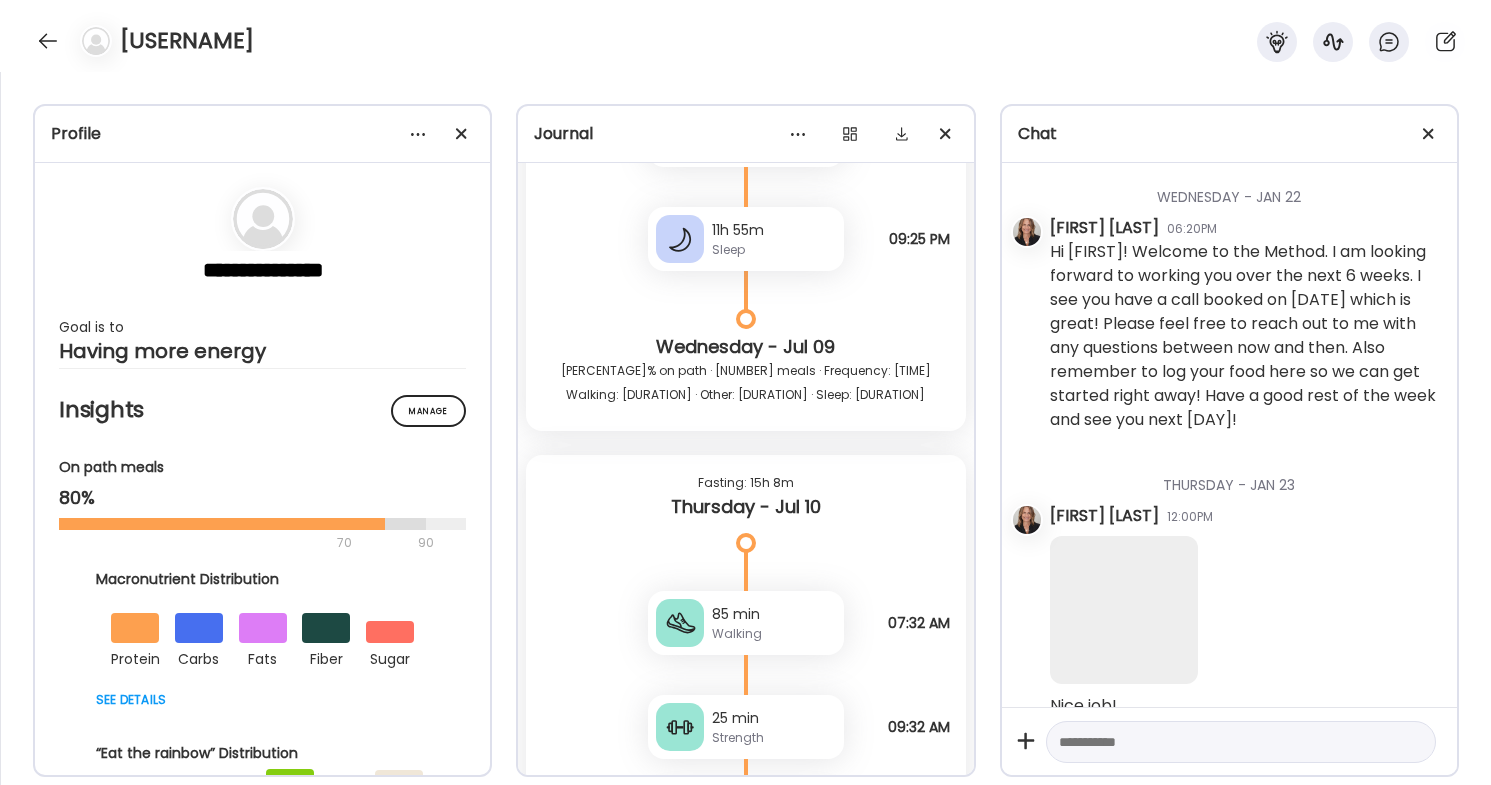 scroll, scrollTop: 55224, scrollLeft: 0, axis: vertical 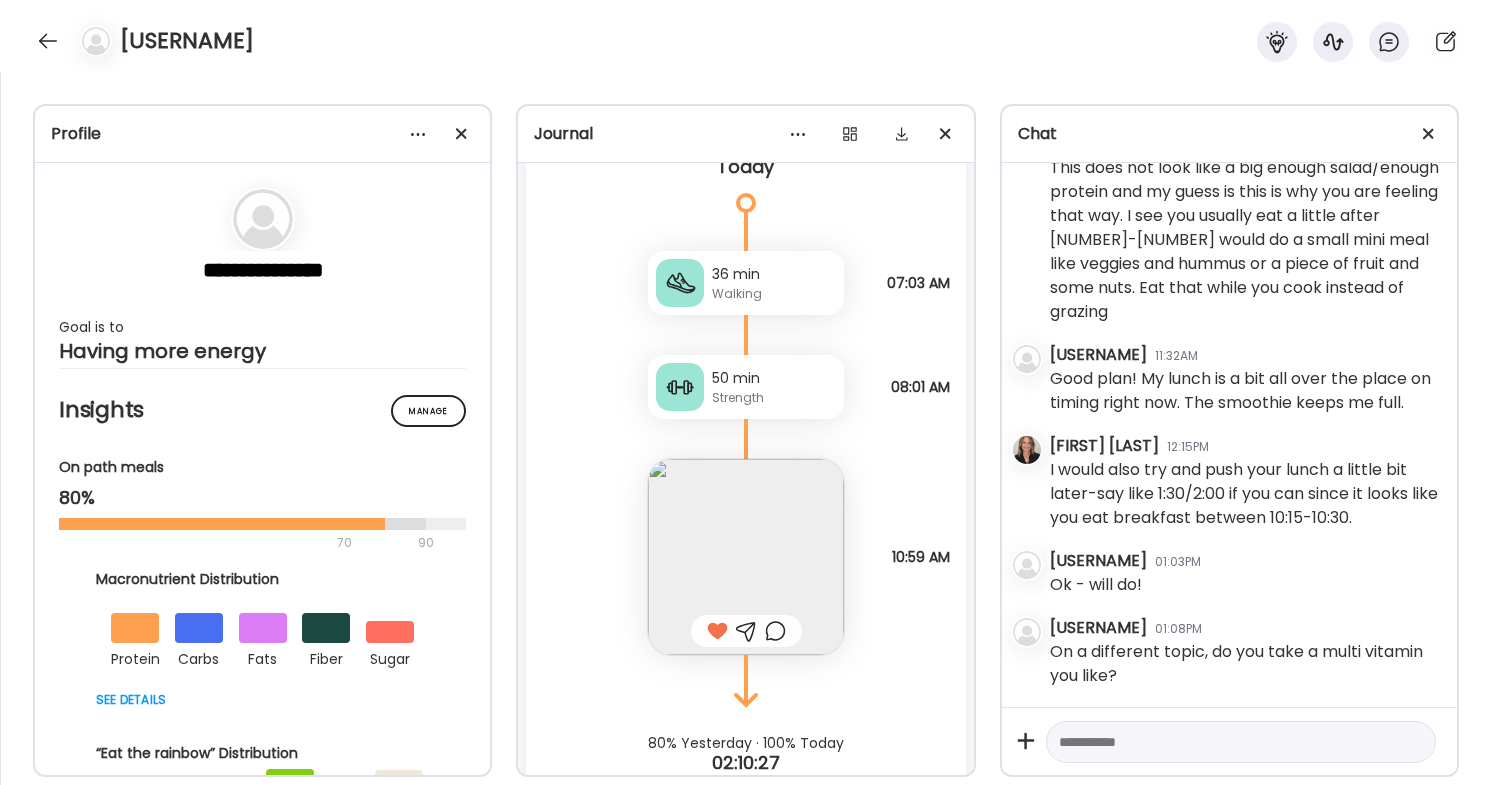 click at bounding box center (1223, 742) 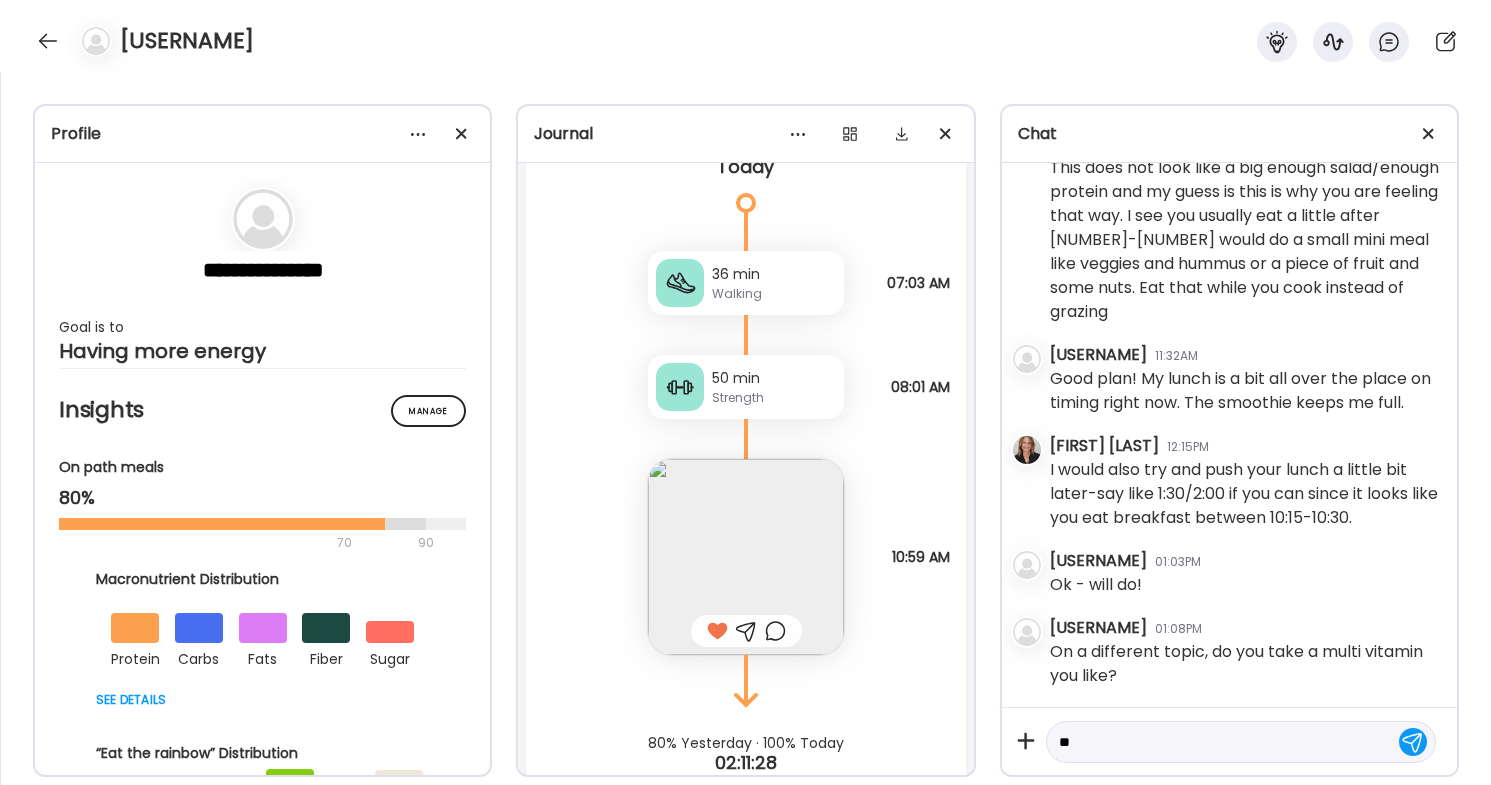 type on "*" 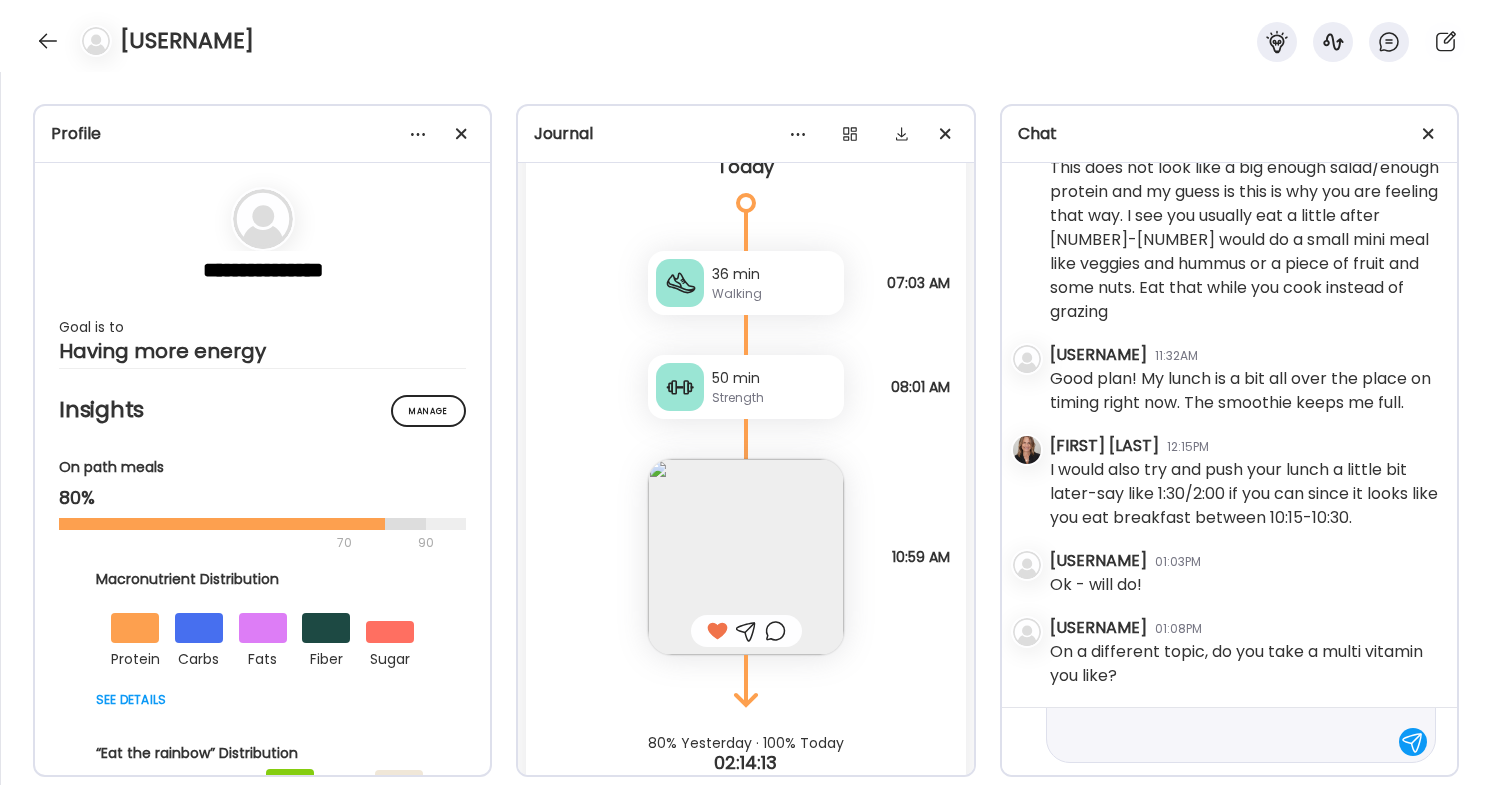 scroll, scrollTop: 119, scrollLeft: 0, axis: vertical 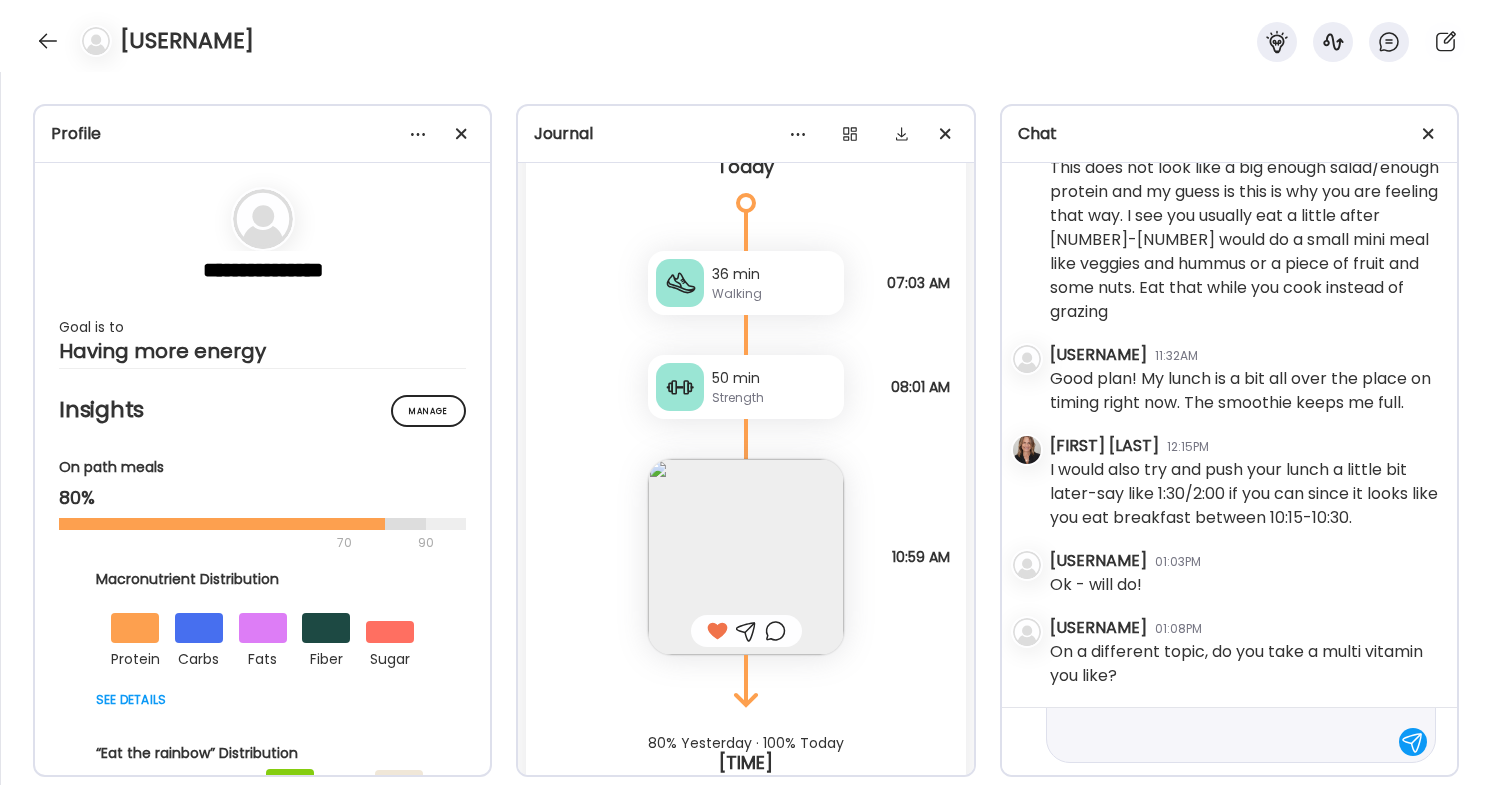 click on "**********" at bounding box center (1223, 682) 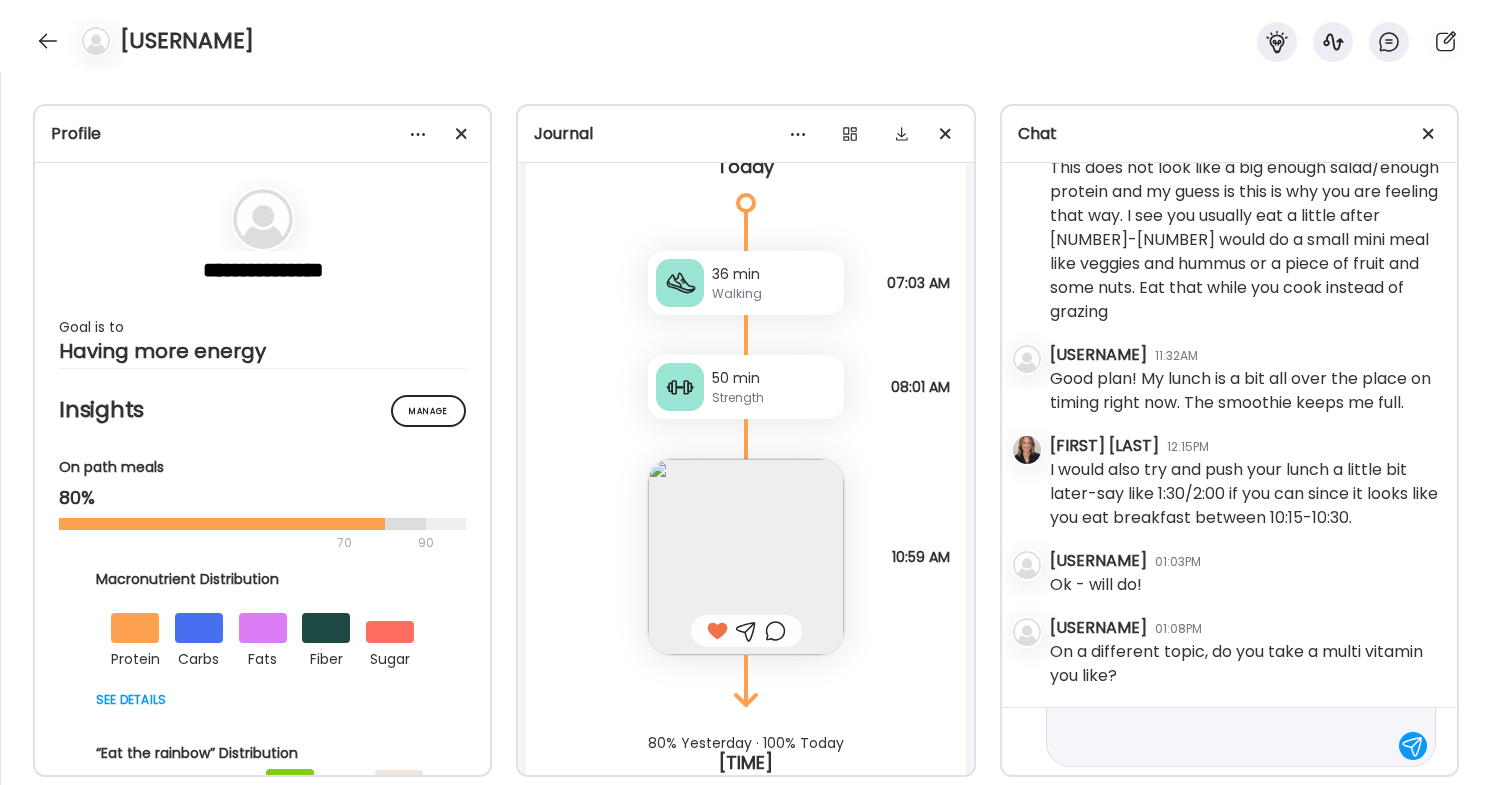 type on "**********" 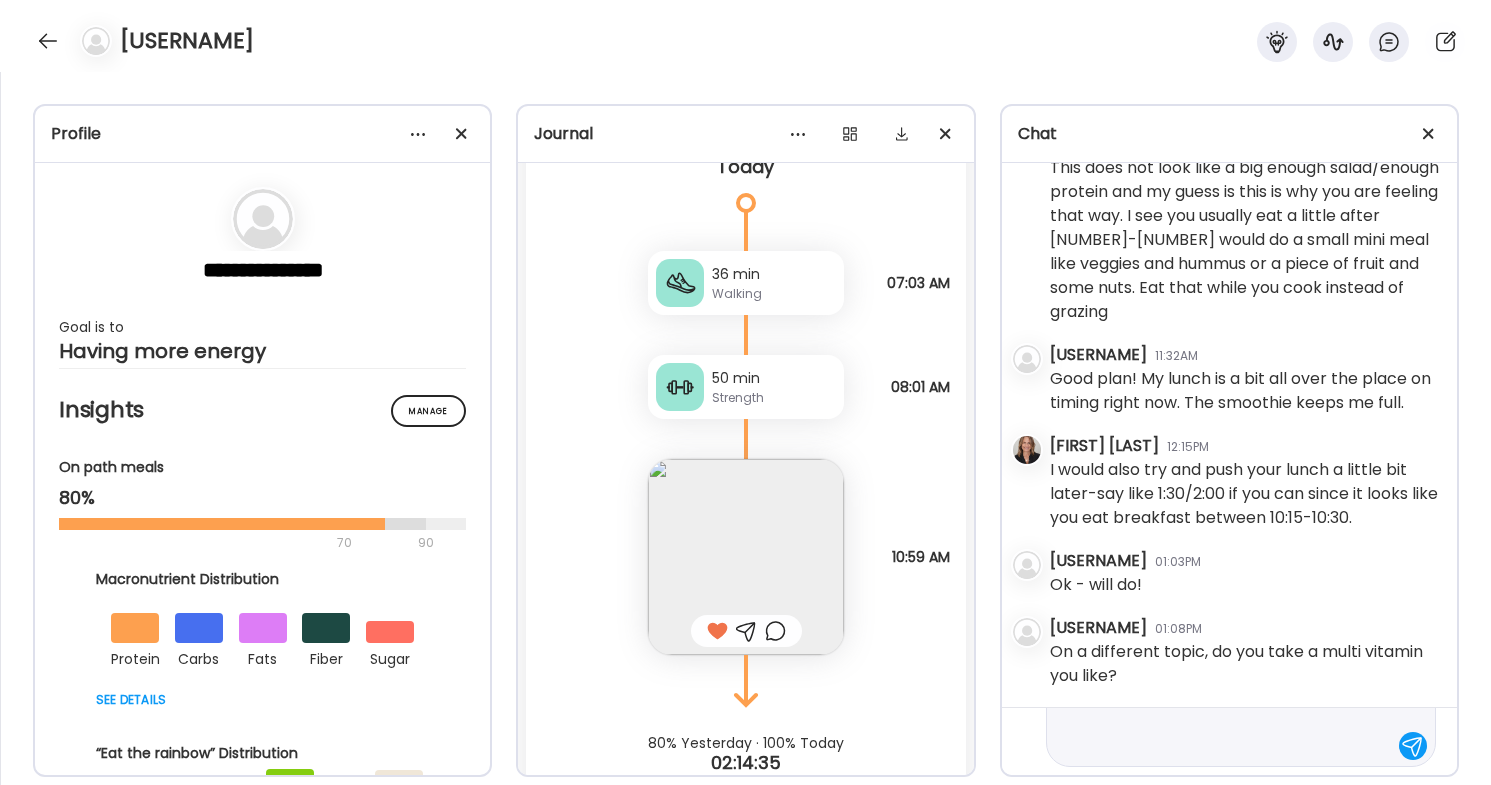 type 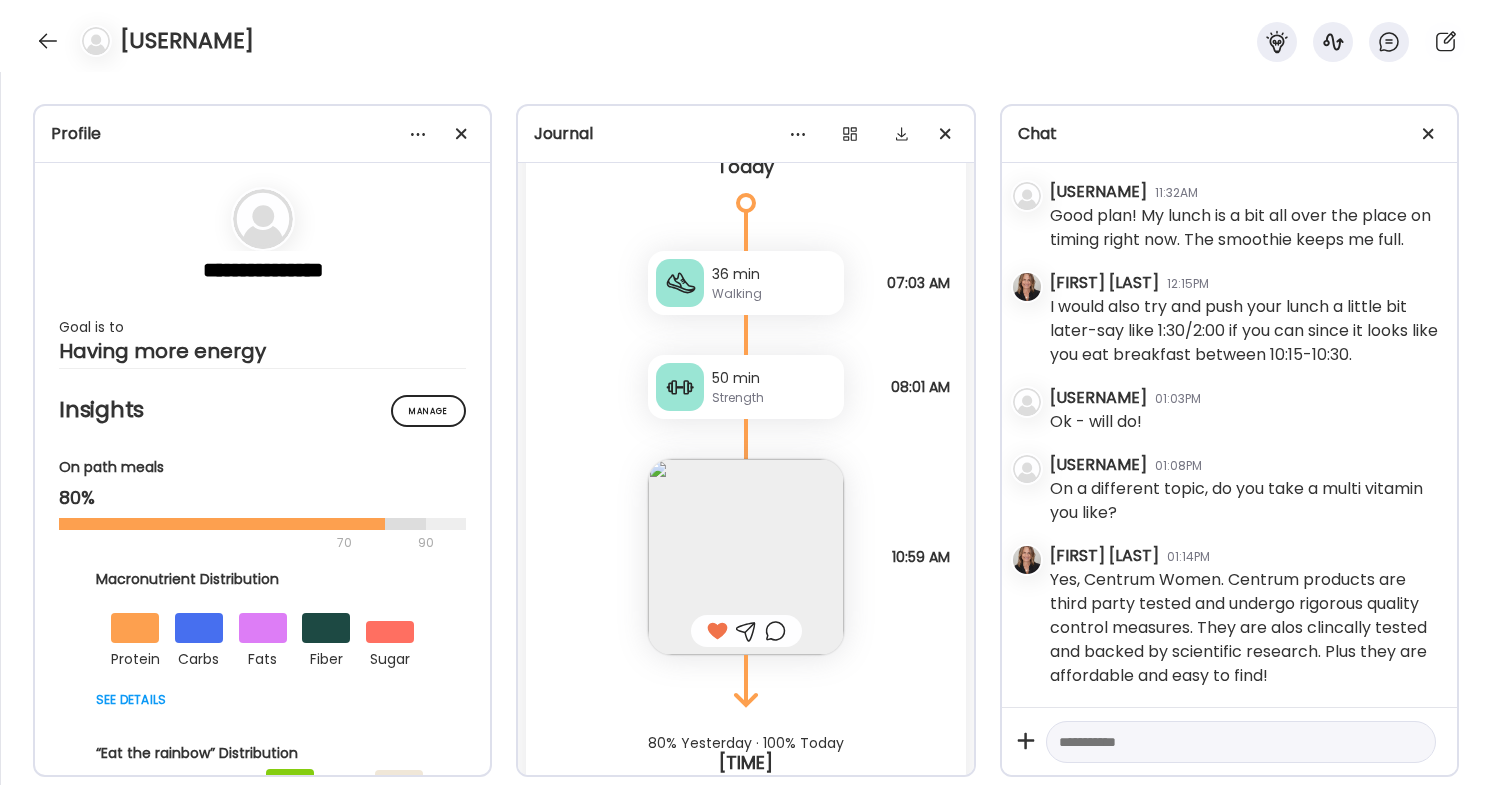 scroll, scrollTop: 145748, scrollLeft: 0, axis: vertical 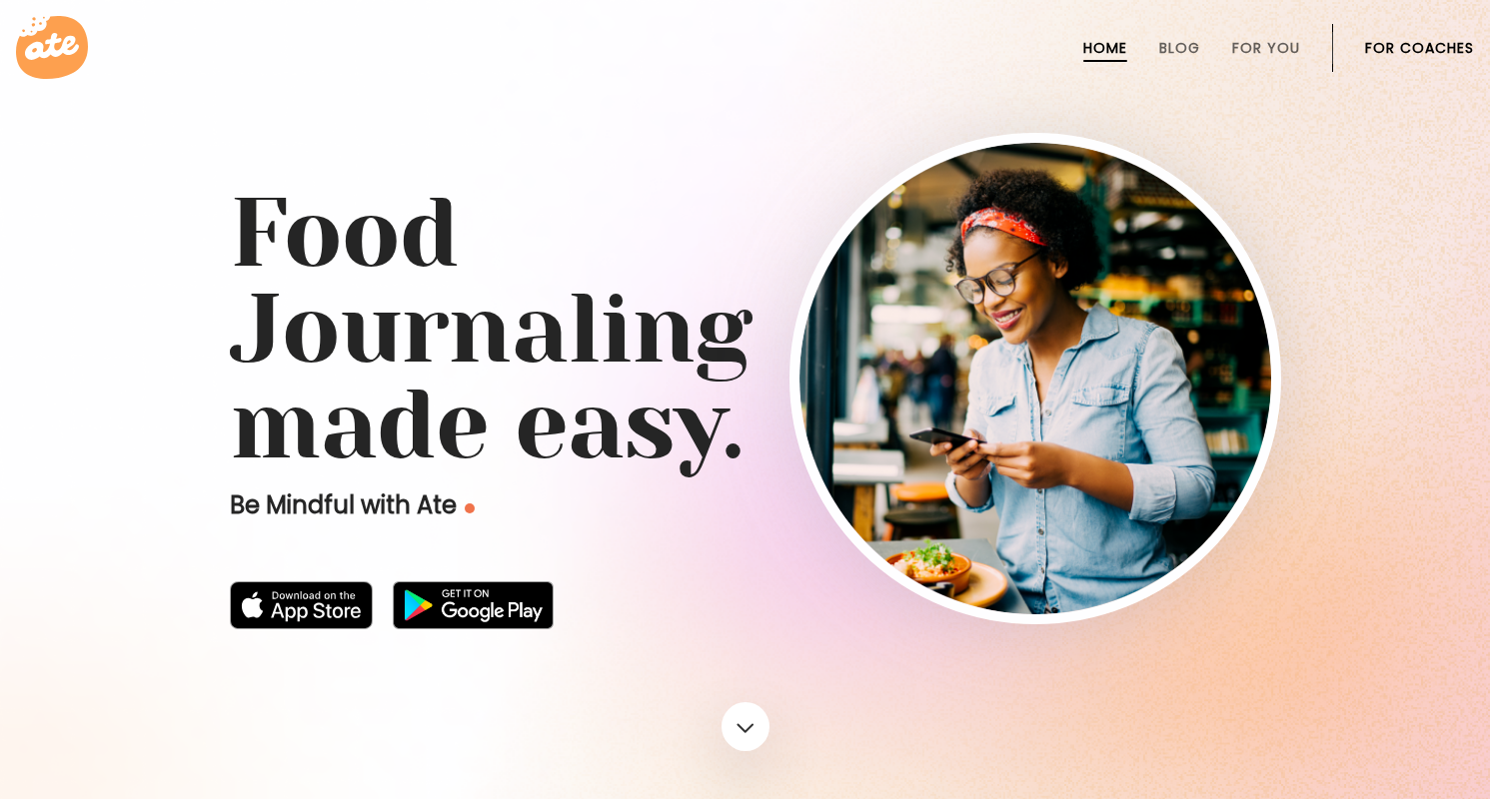 click on "For Coaches" at bounding box center [1419, 48] 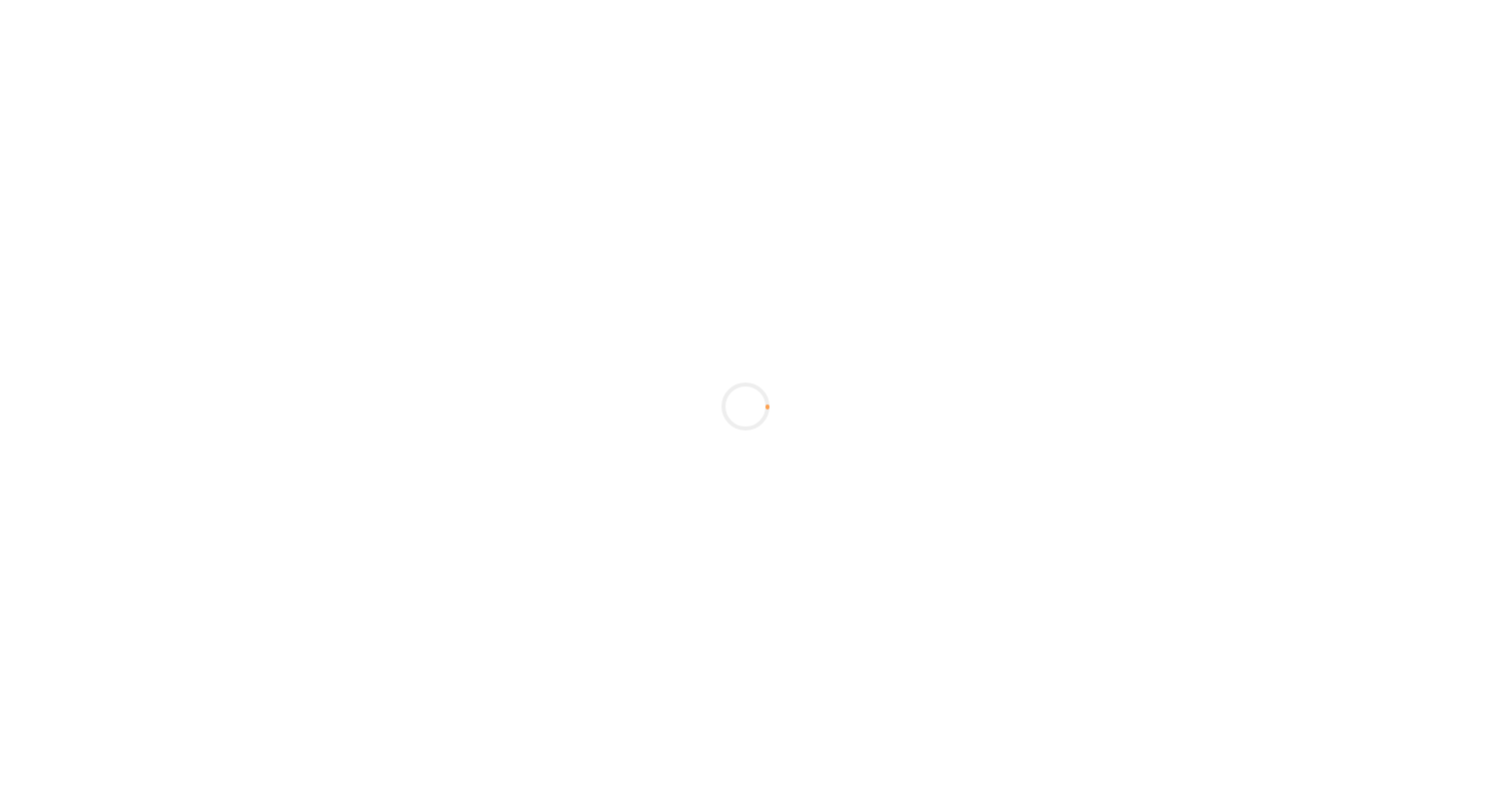 scroll, scrollTop: 0, scrollLeft: 0, axis: both 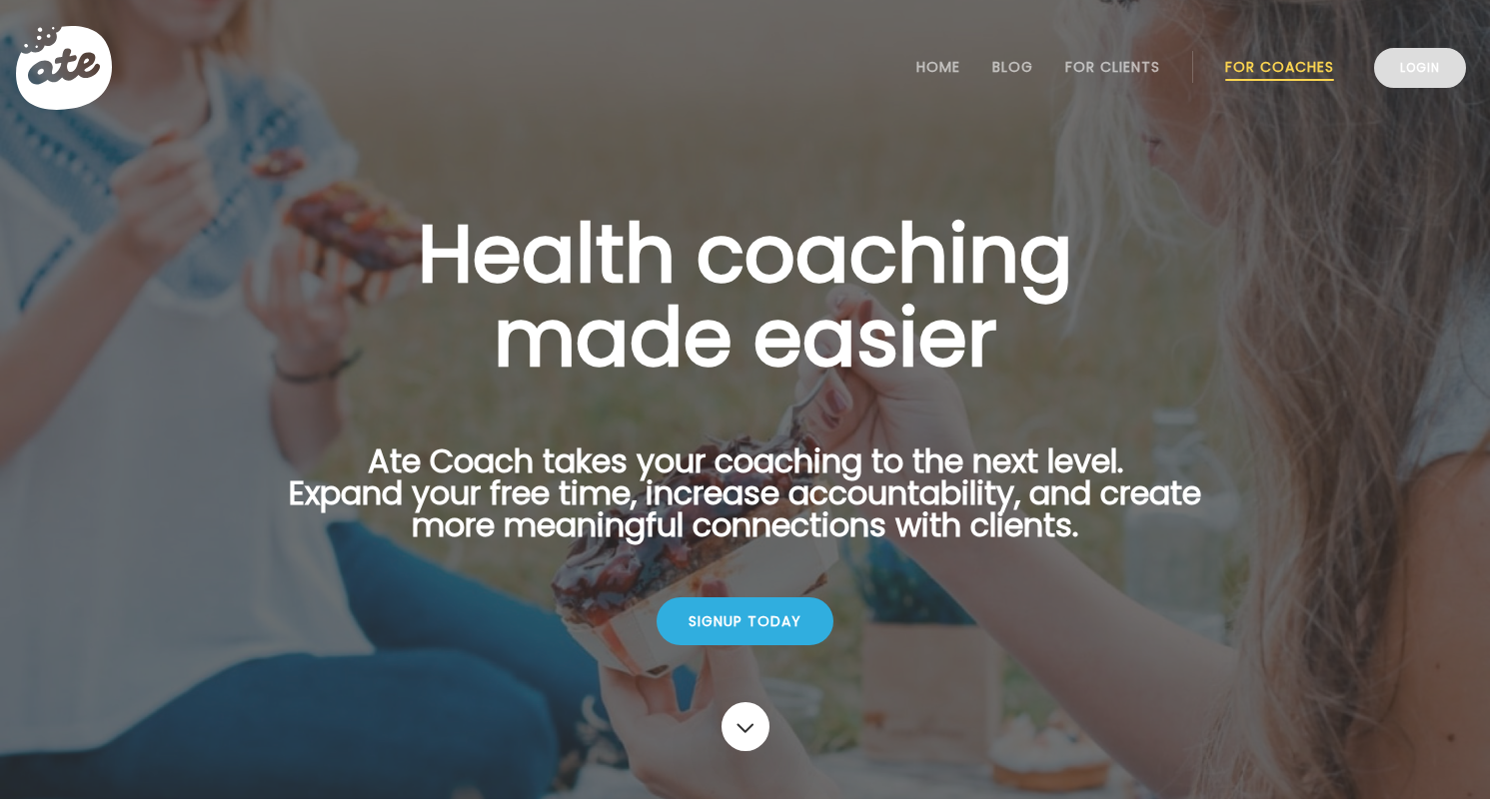 click on "Login" at bounding box center [1420, 68] 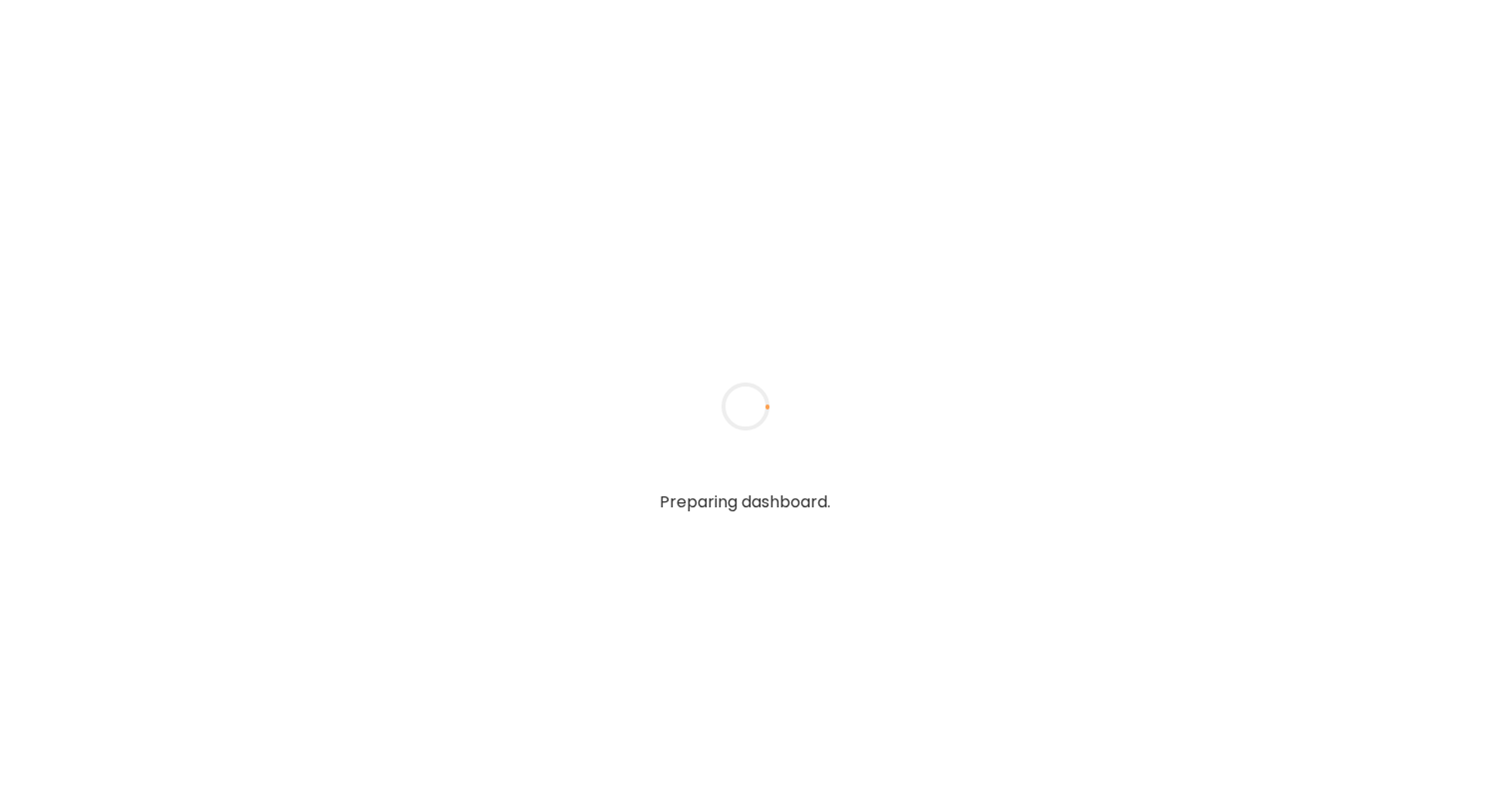 scroll, scrollTop: 0, scrollLeft: 0, axis: both 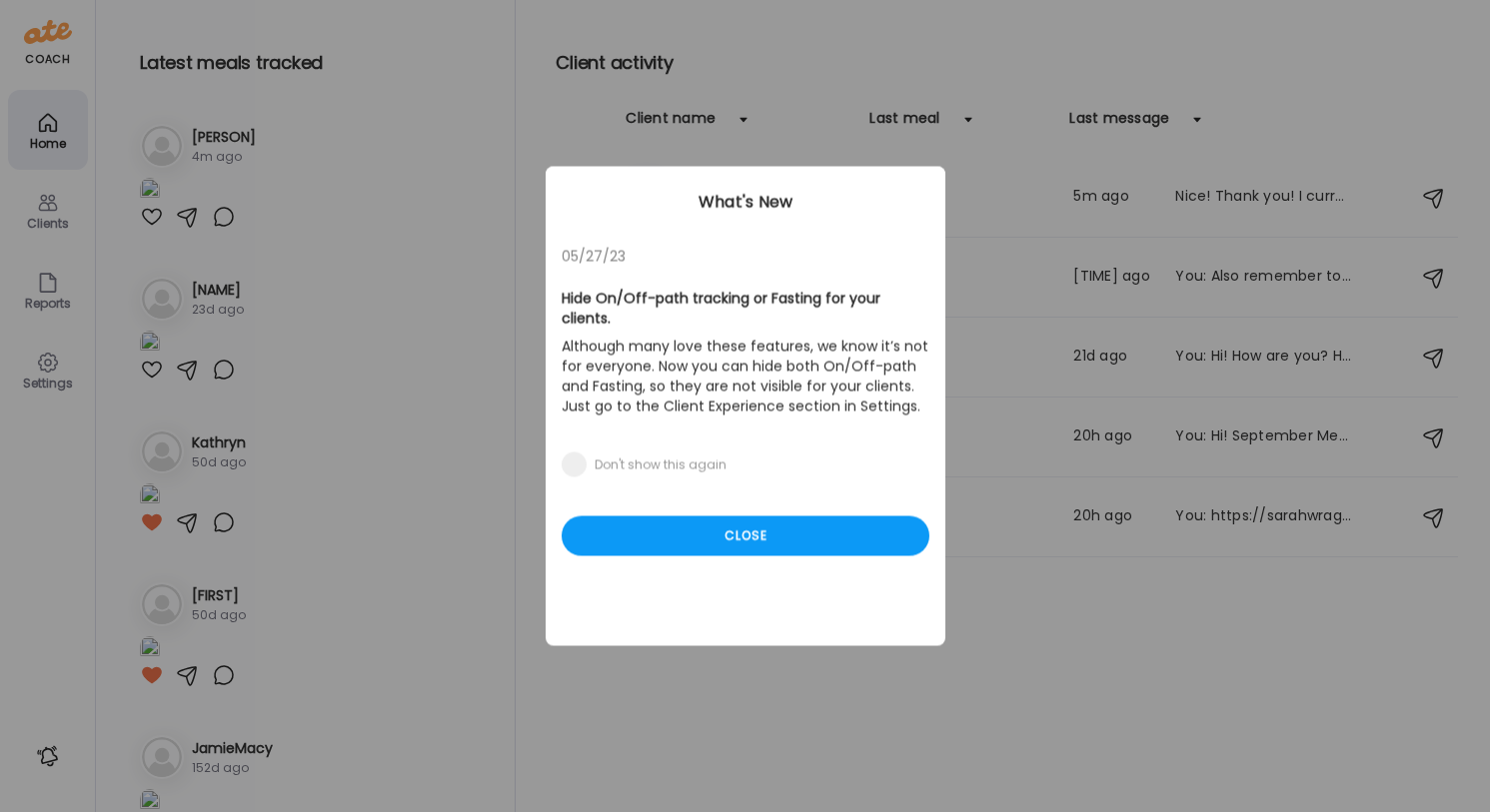 click on "Ate Coach Dashboard
Wahoo! It’s official
Take a moment to set up your Coach Profile to give your clients a smooth onboarding experience.
Skip Set up coach profile
Ate Coach Dashboard
1 Image 2 Message 3 Invite
Let’s get you quickly set up
Add a headshot or company logo for client recognition
Skip Next
Ate Coach Dashboard
1 Image 2 Message 3 Invite
Customize your welcome message
This page will be the first thing your clients will see. Add a welcome message to personalize their experience.
Header 32" at bounding box center [745, 406] 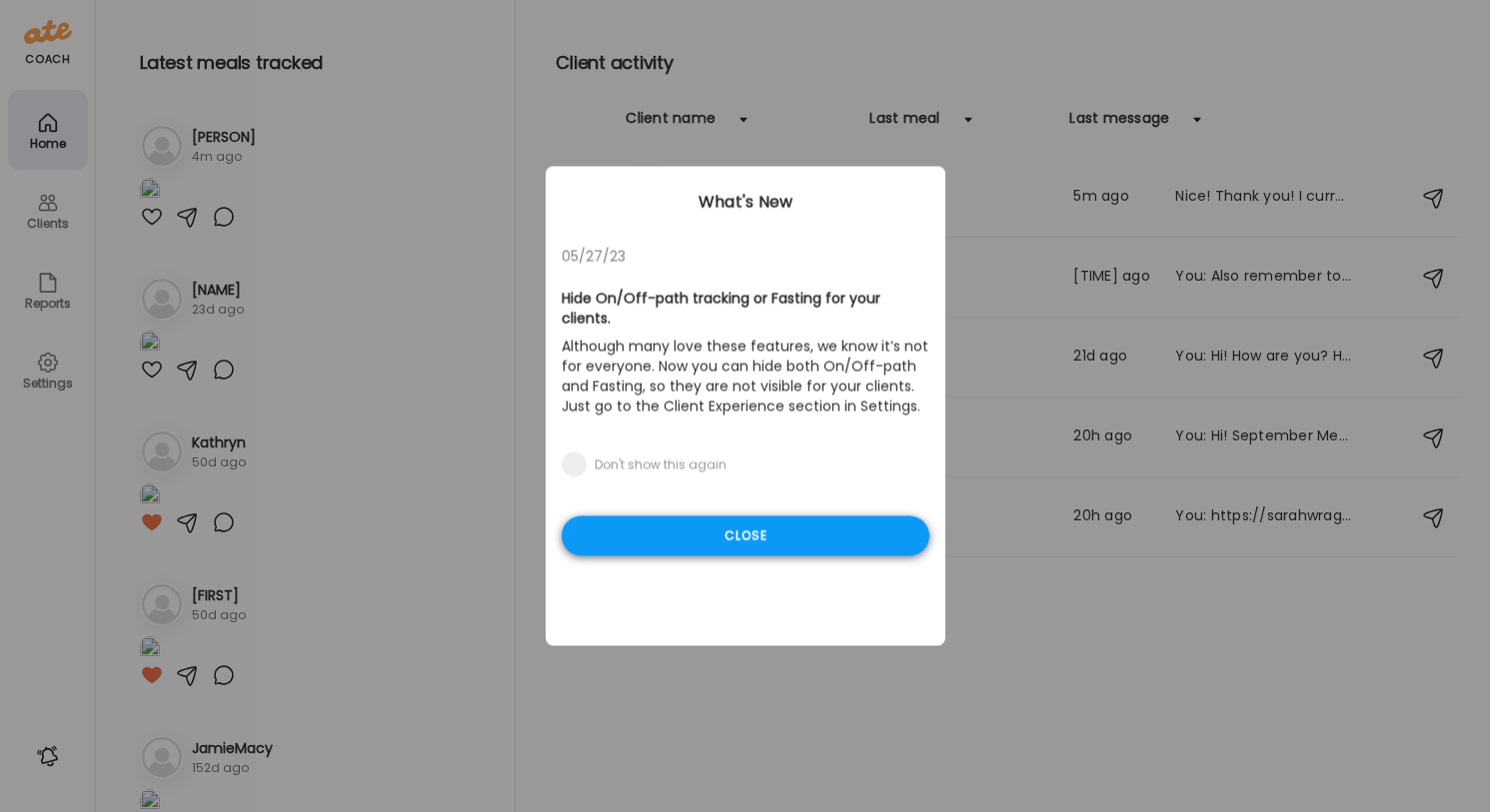 click on "Close" at bounding box center [745, 536] 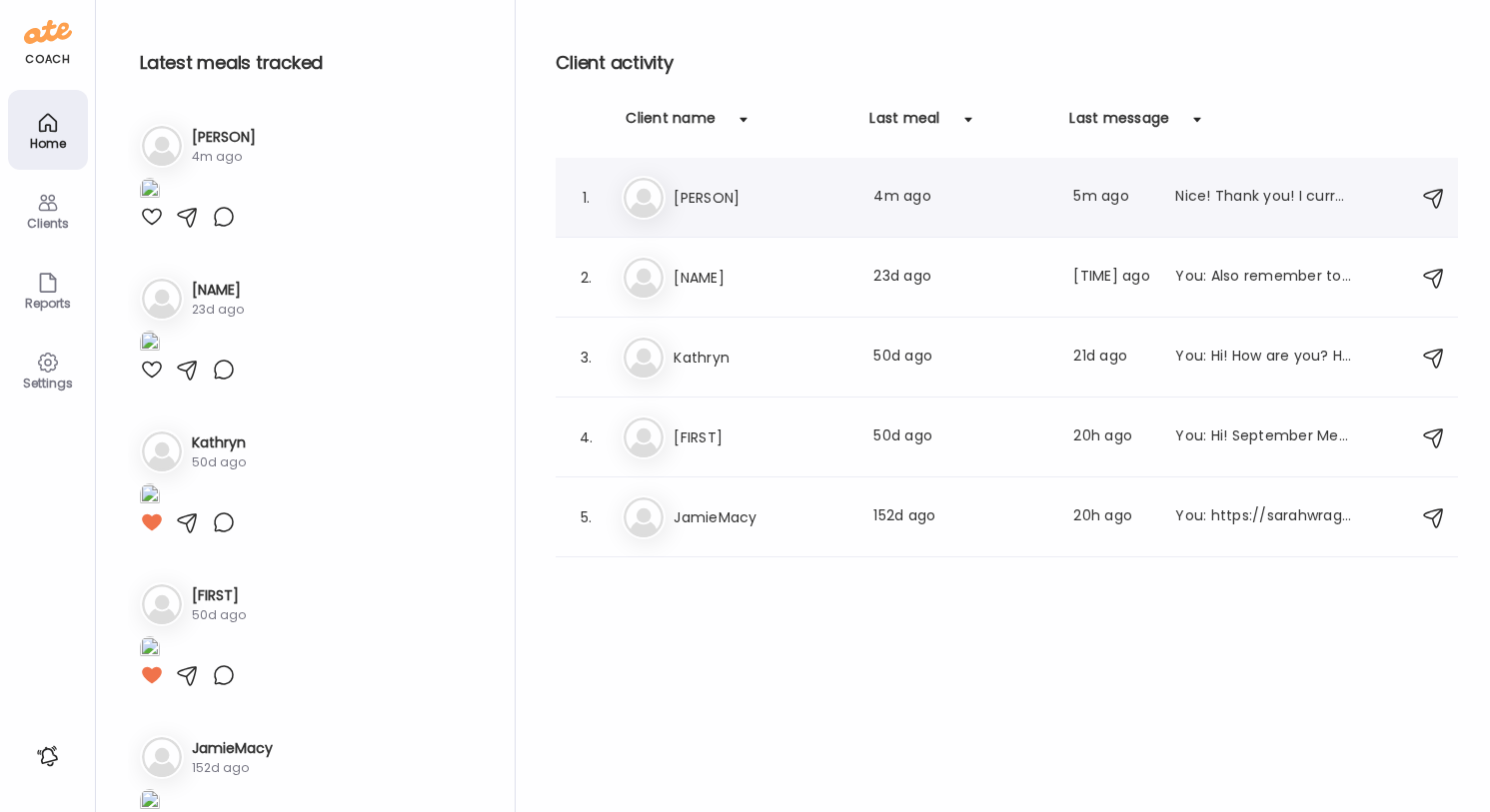 click on "Nice!  Thank you!  I currently take Shaklee men’s b/c the women’s has iron that makes my stomach hurt but I’m always in the lookout for new brands." at bounding box center [1263, 198] 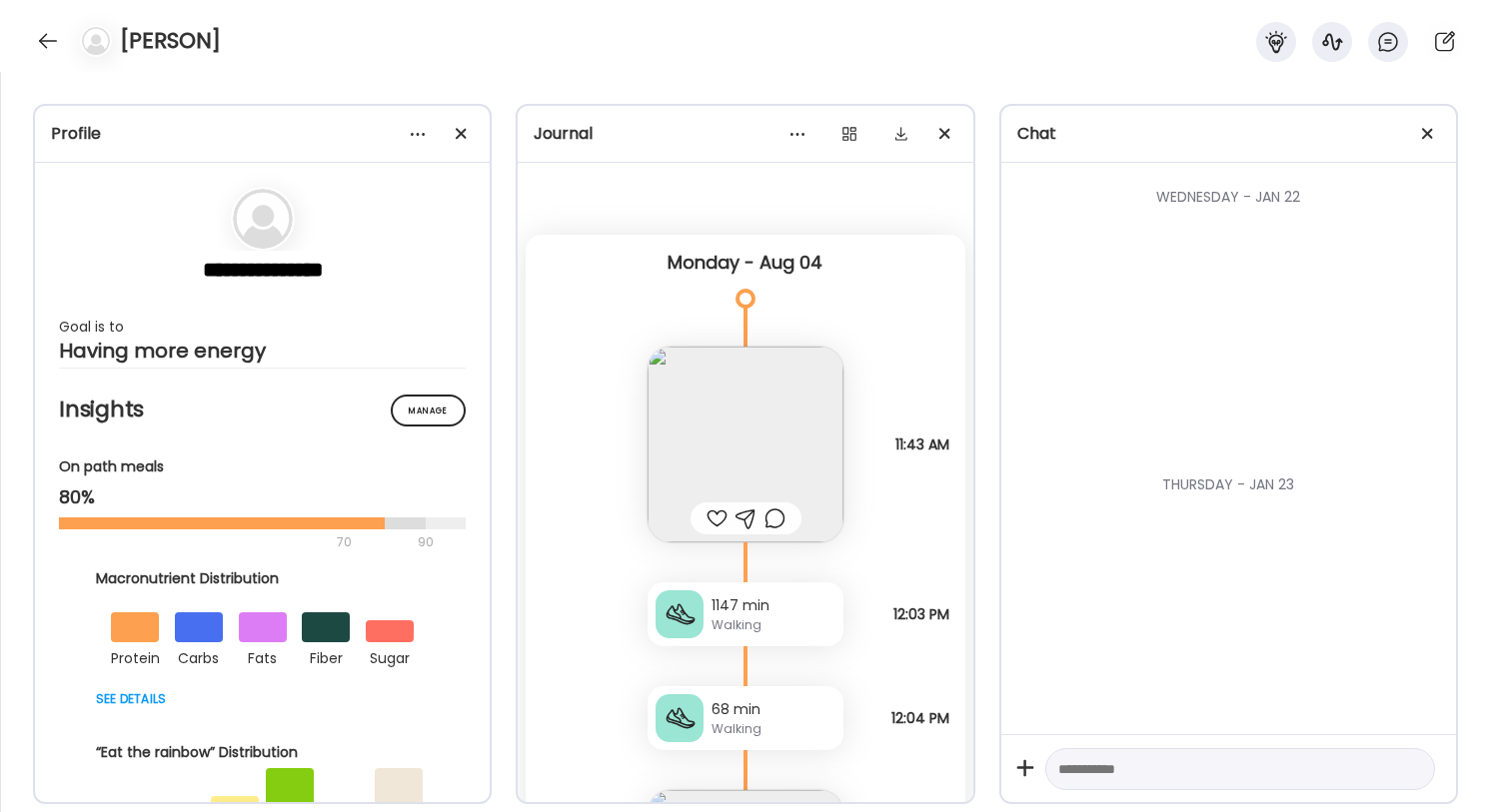 scroll, scrollTop: 5086, scrollLeft: 0, axis: vertical 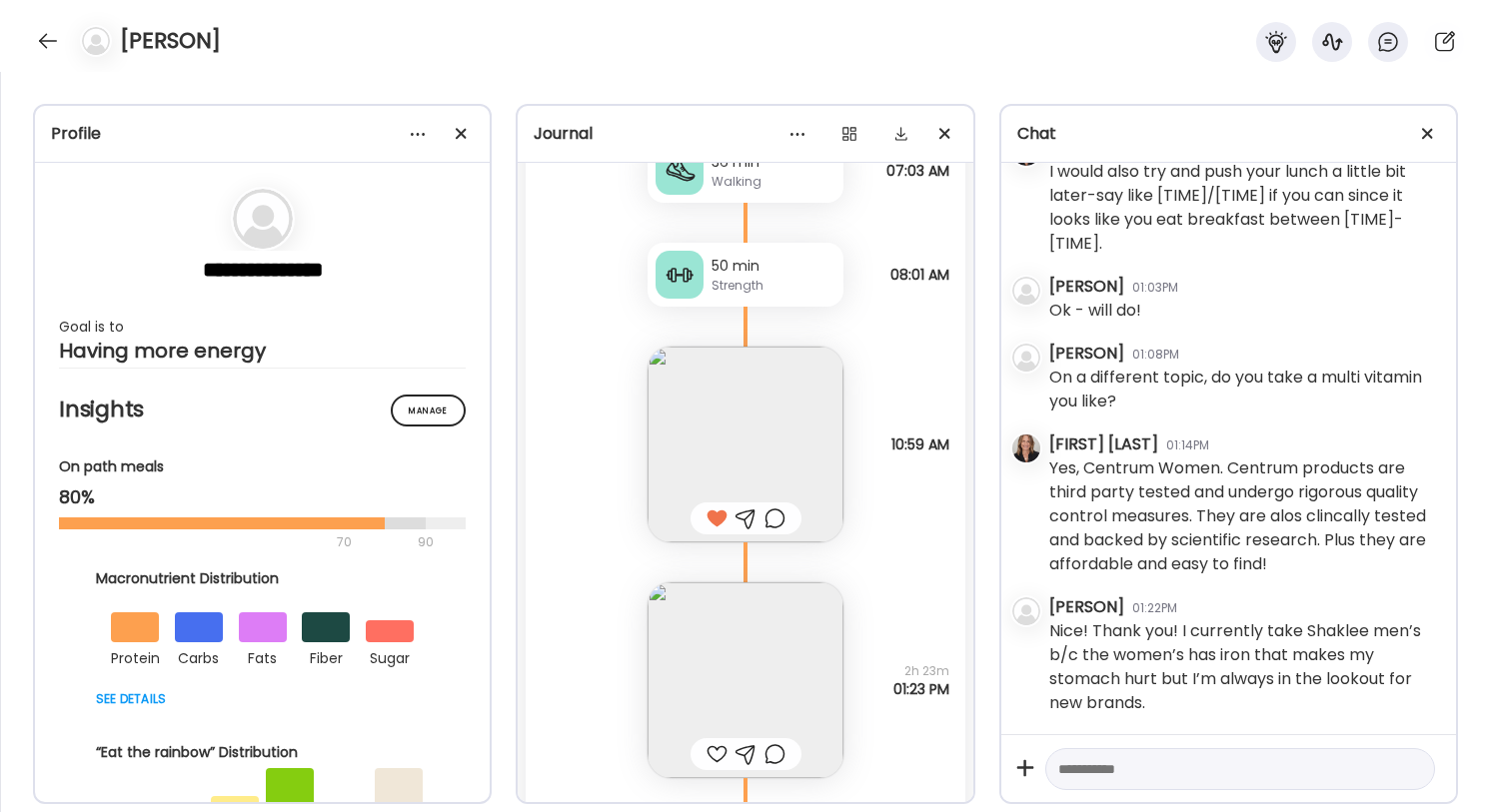 click at bounding box center (1222, 769) 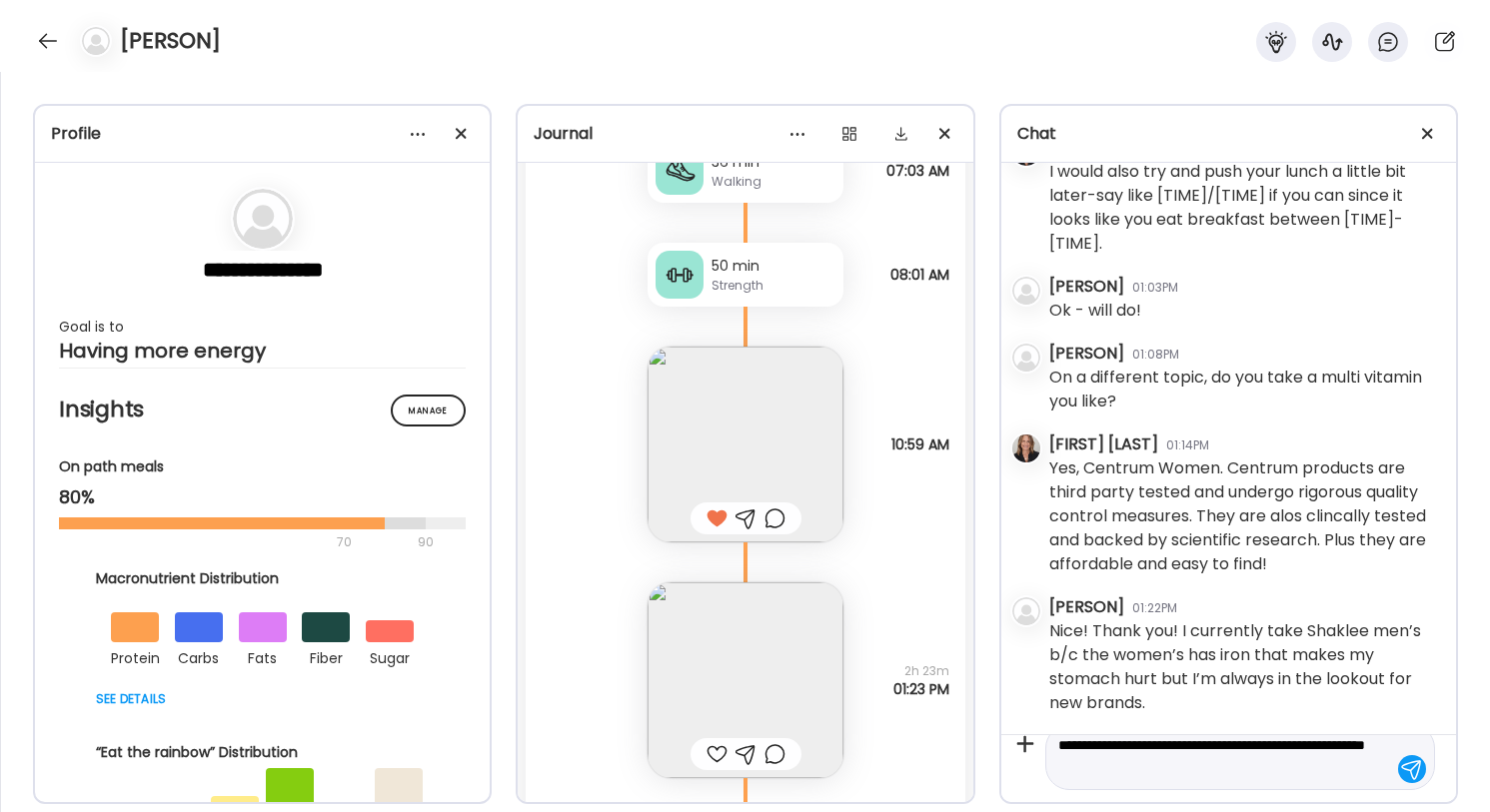 scroll, scrollTop: 23, scrollLeft: 0, axis: vertical 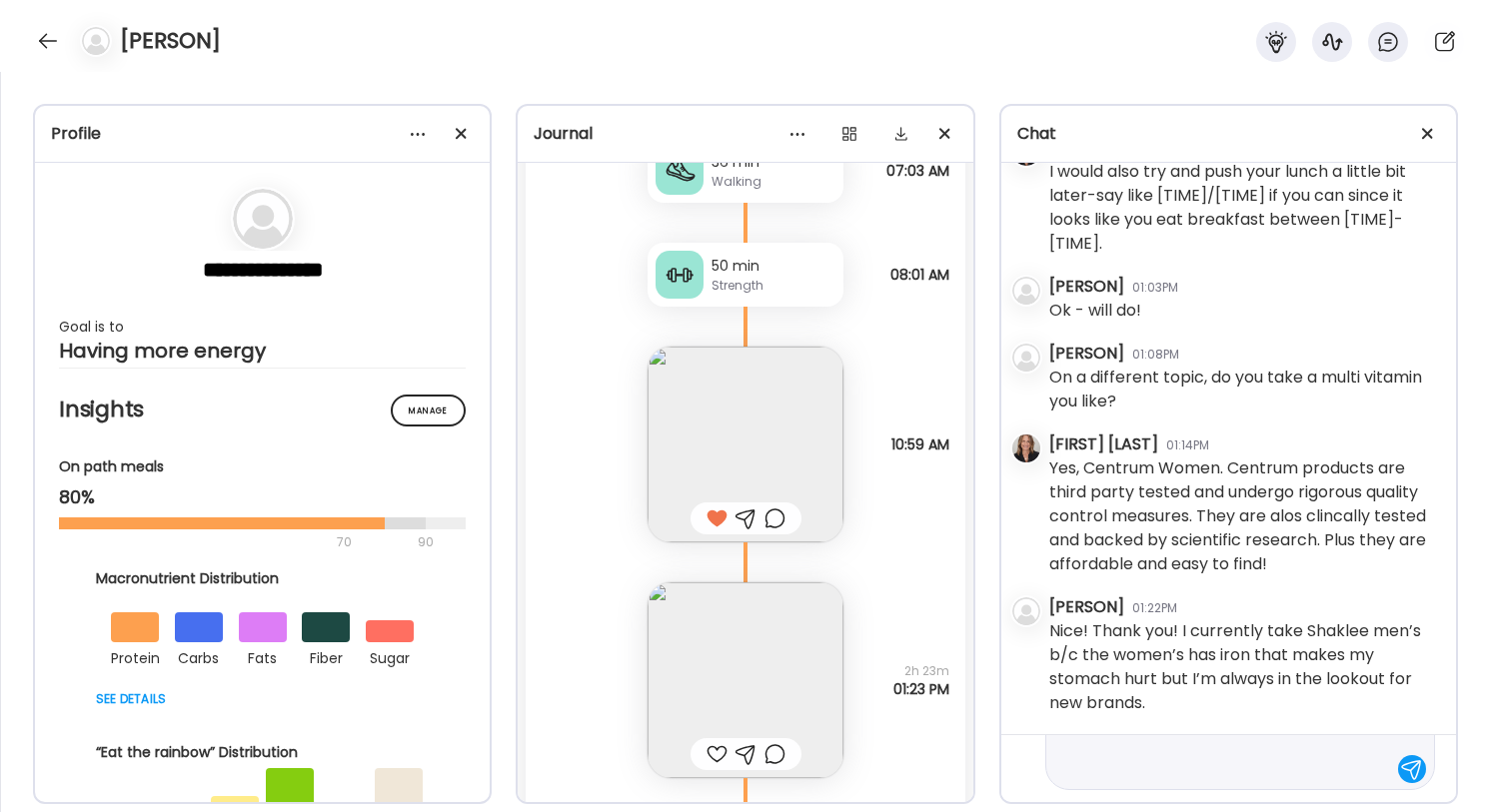 type on "**********" 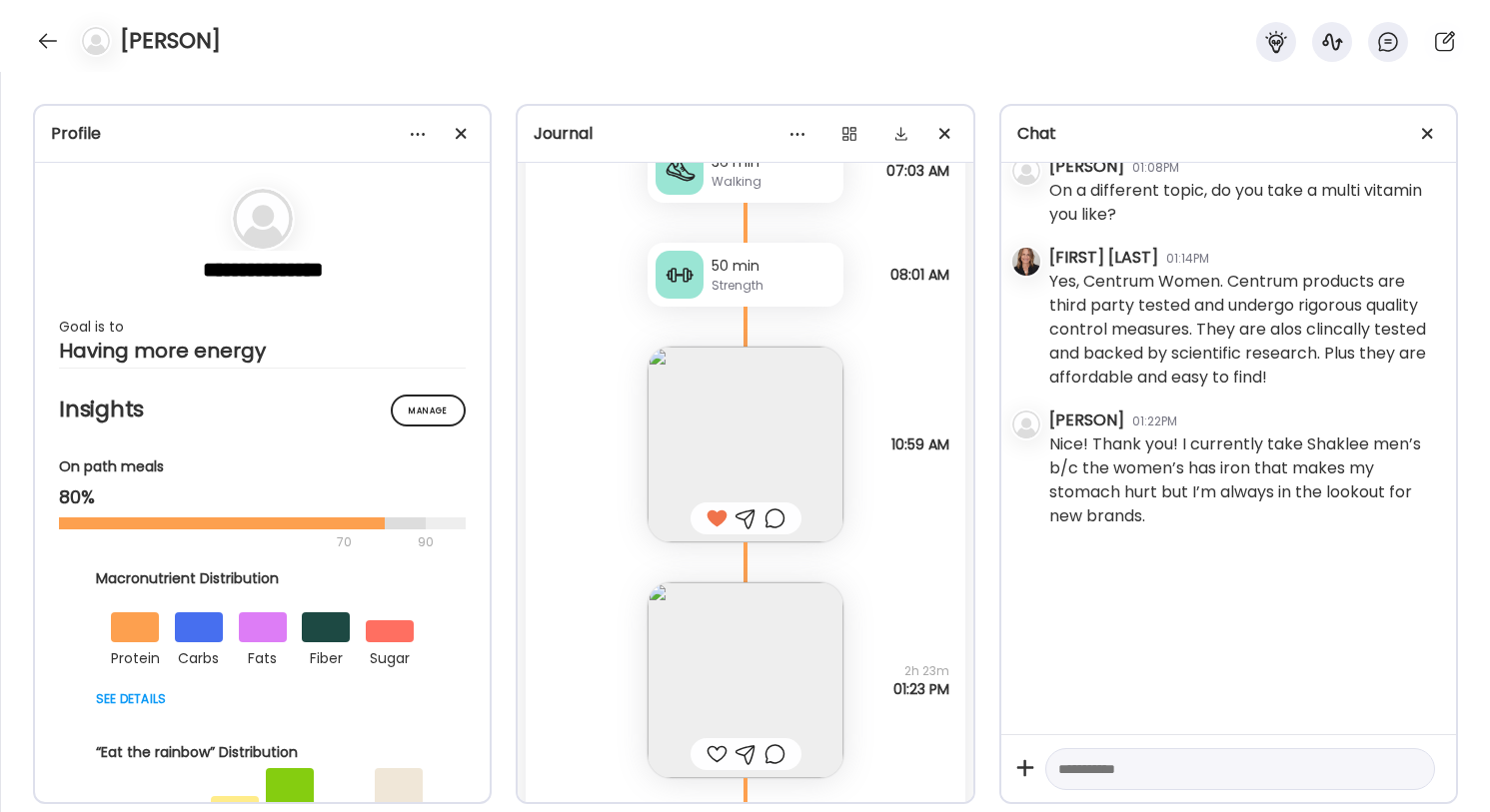 scroll, scrollTop: 0, scrollLeft: 0, axis: both 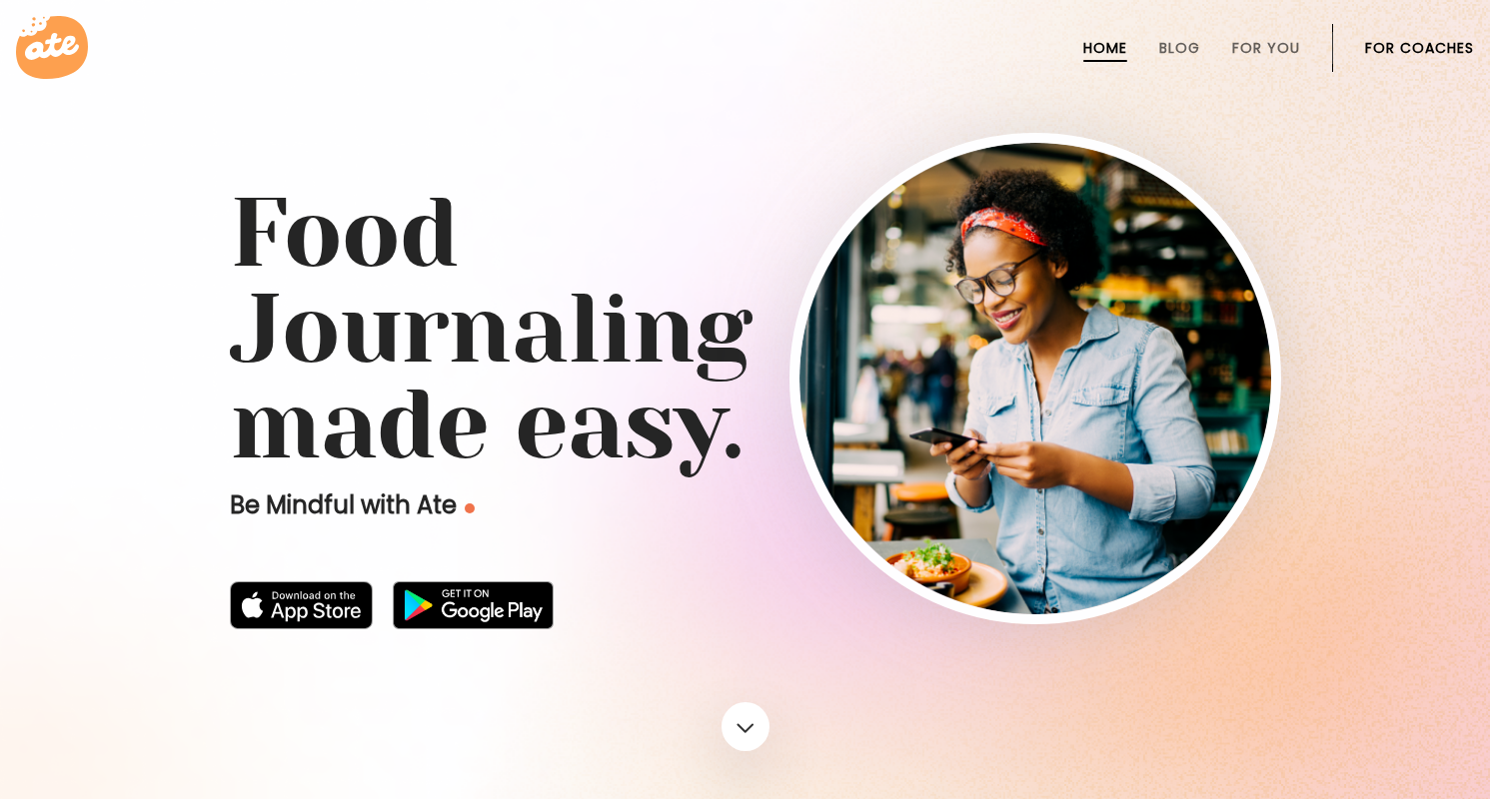 click on "For Coaches" at bounding box center (1419, 48) 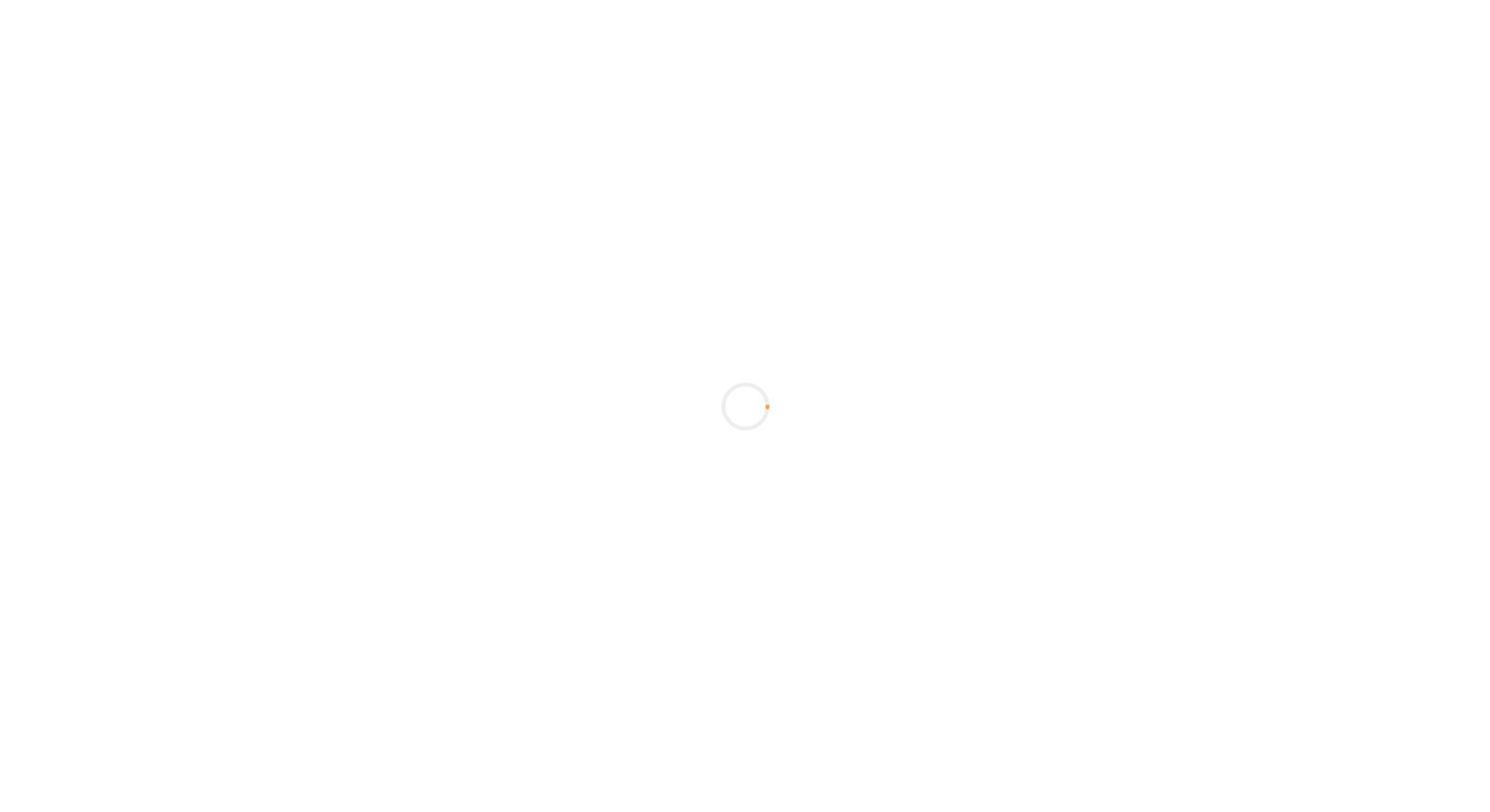 scroll, scrollTop: 0, scrollLeft: 0, axis: both 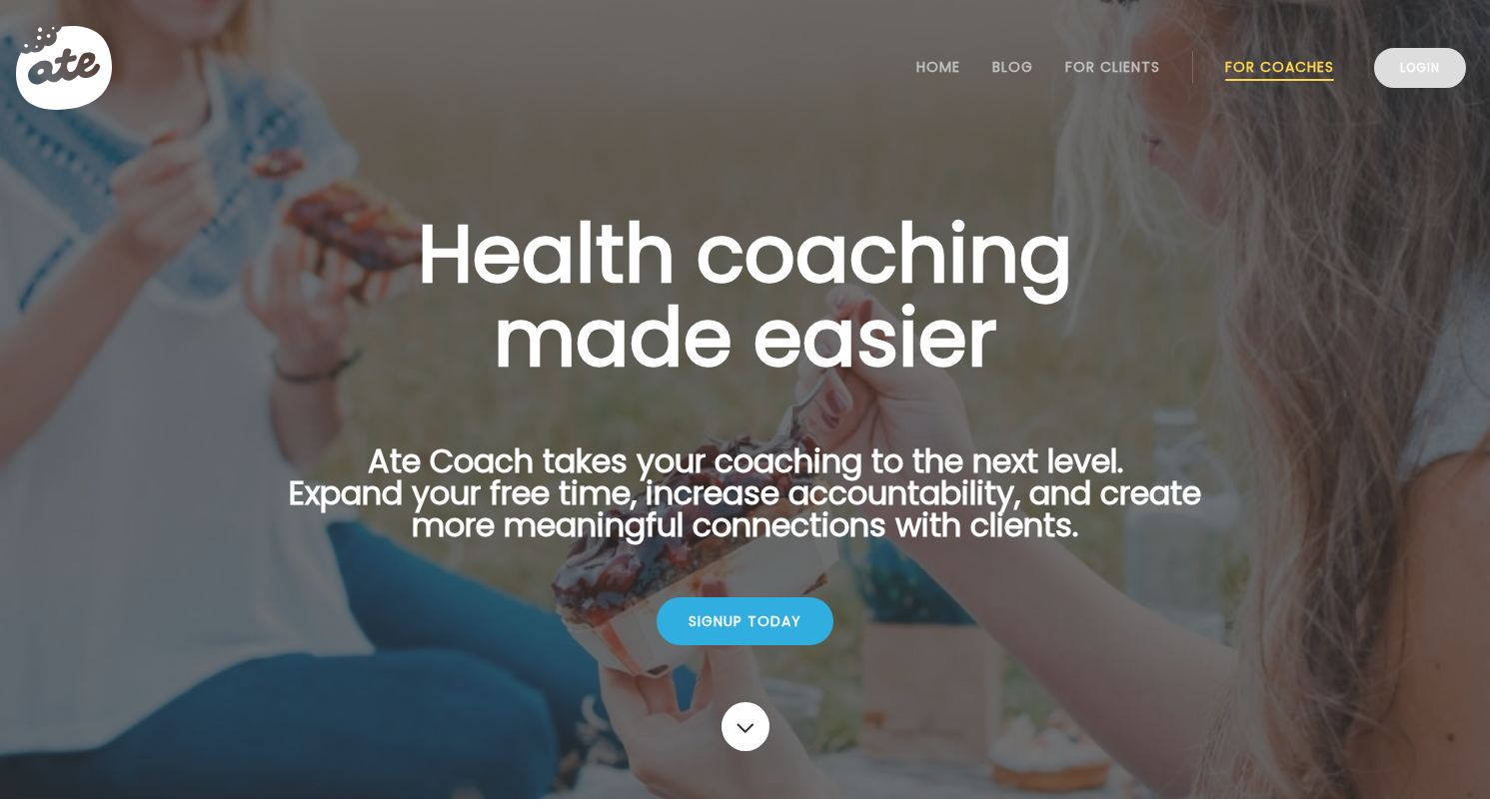 click on "Login" at bounding box center [1420, 68] 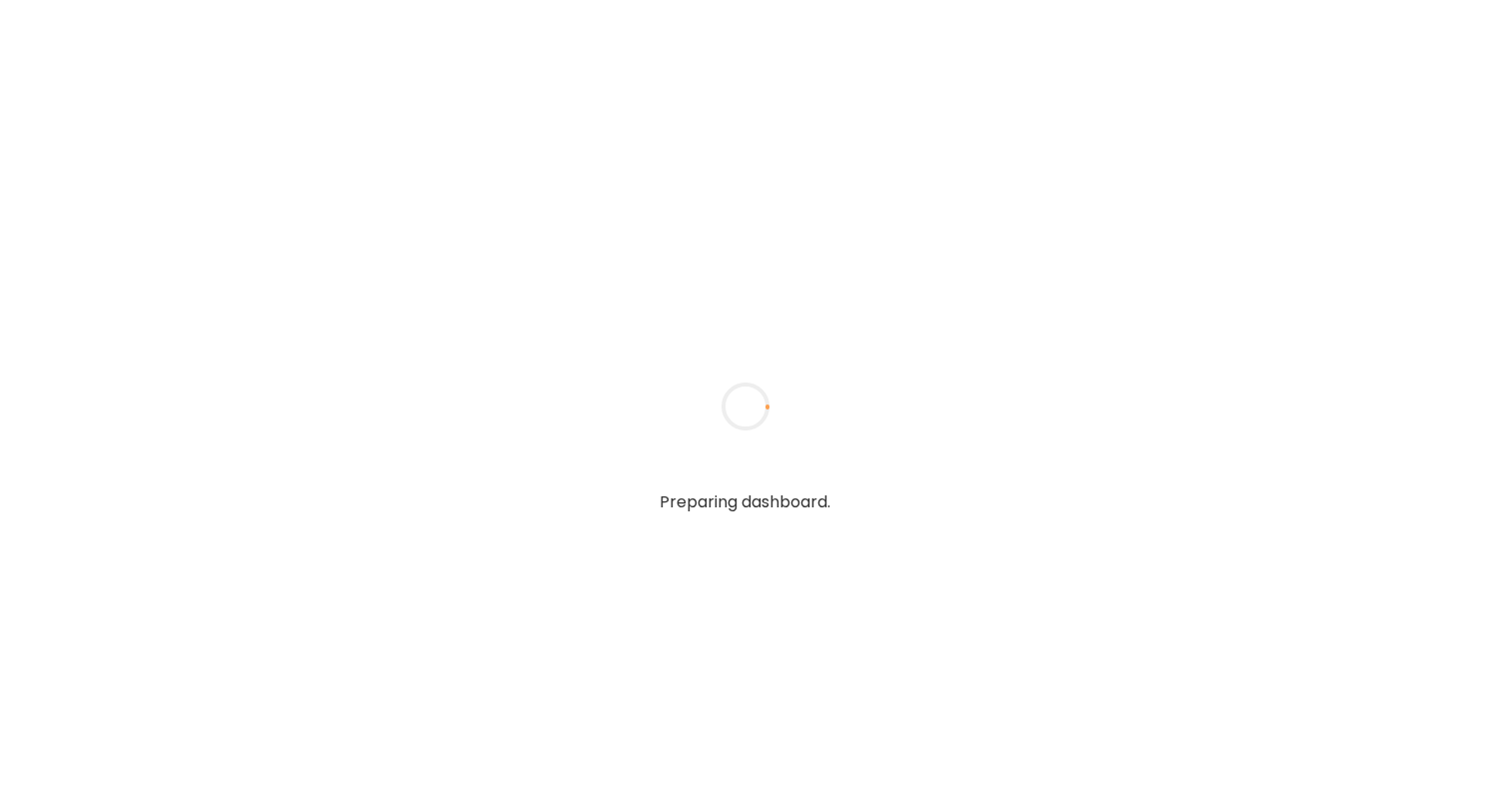 scroll, scrollTop: 0, scrollLeft: 0, axis: both 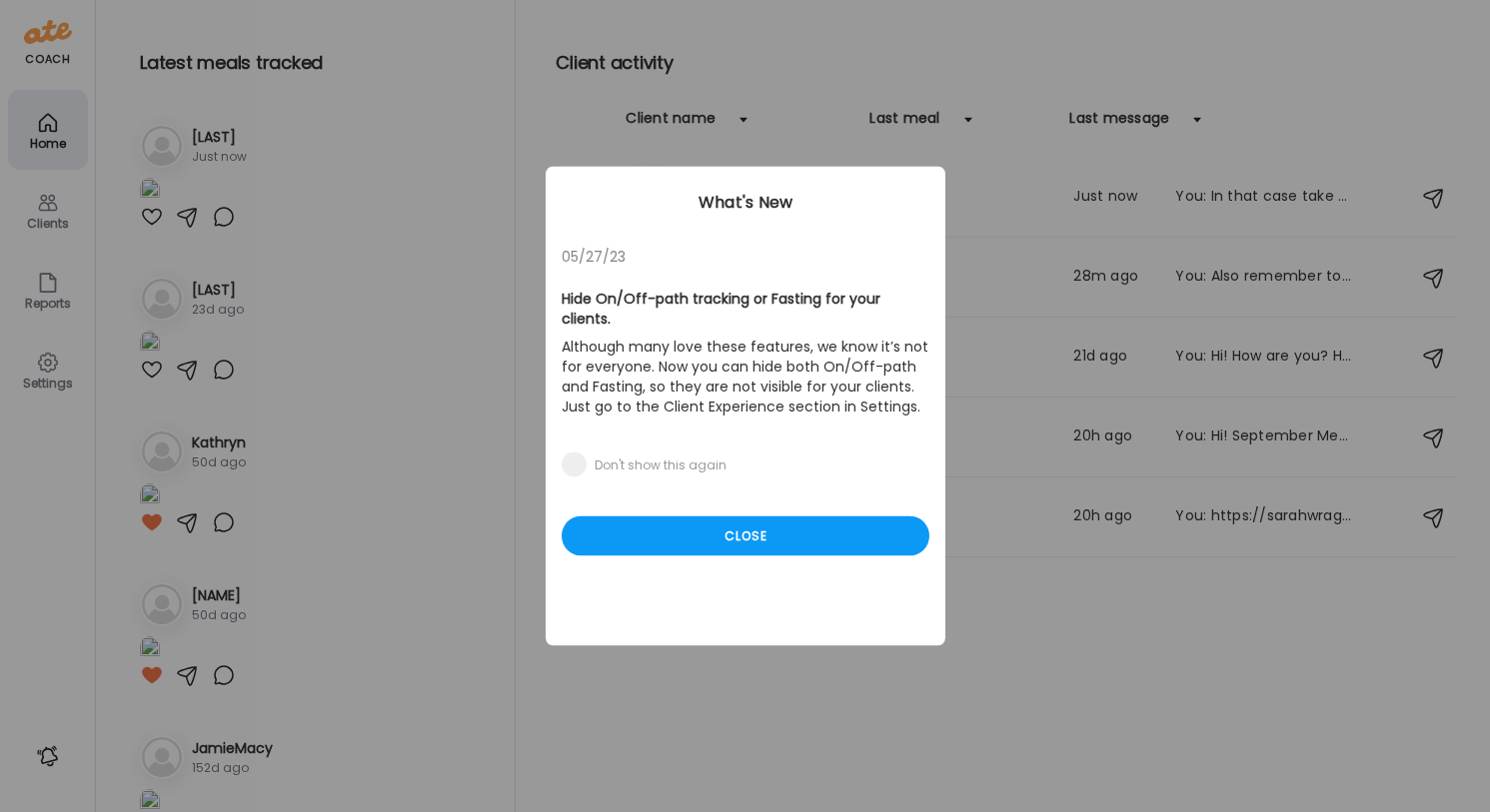 click on "Ate Coach Dashboard
Wahoo! It’s official
Take a moment to set up your Coach Profile to give your clients a smooth onboarding experience.
Skip Set up coach profile
Ate Coach Dashboard
1 Image 2 Message 3 Invite
Let’s get you quickly set up
Add a headshot or company logo for client recognition
Skip Next
Ate Coach Dashboard
1 Image 2 Message 3 Invite
Customize your welcome message
This page will be the first thing your clients will see. Add a welcome message to personalize their experience.
Header 32" at bounding box center (745, 406) 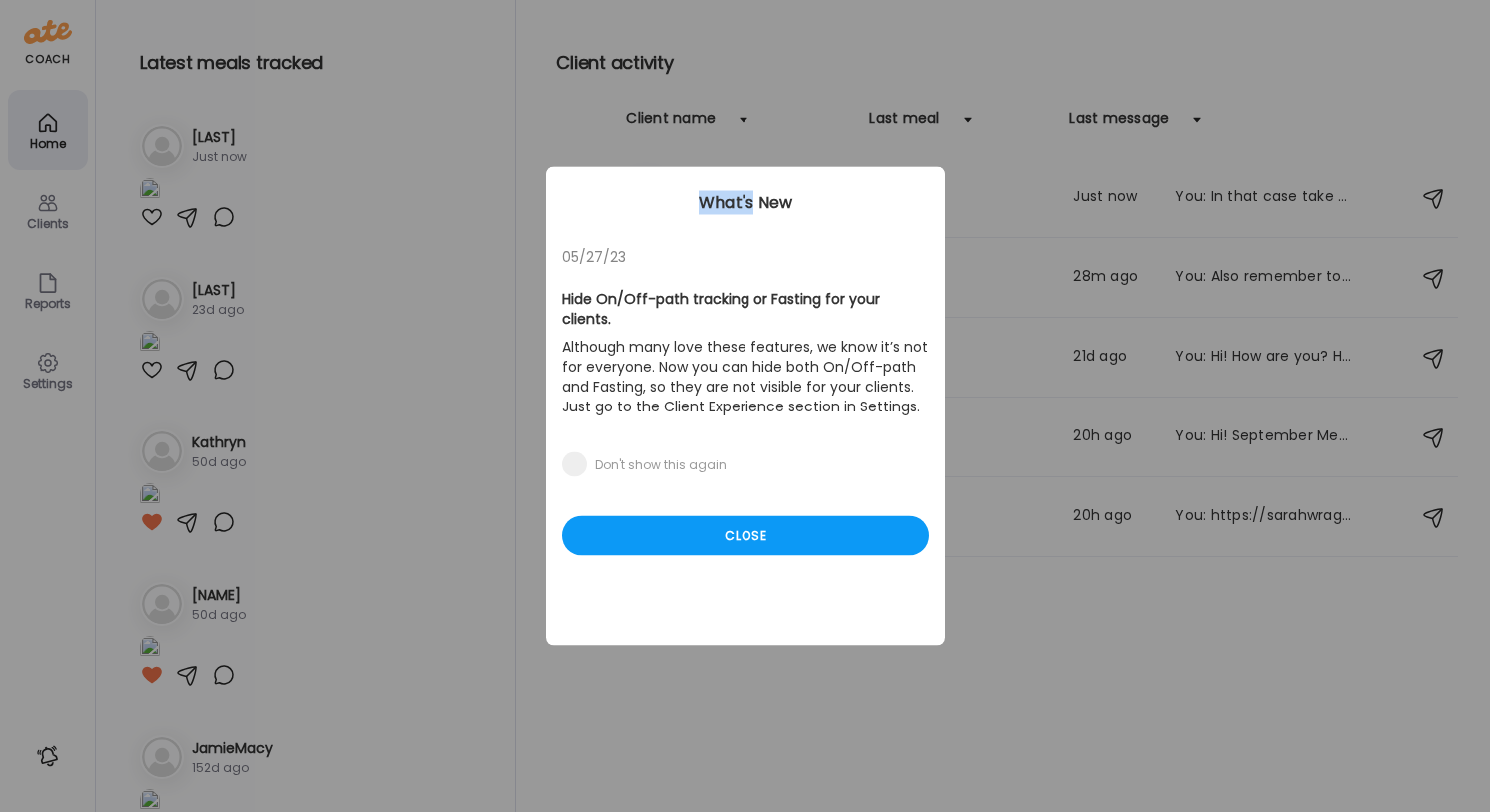 click on "Ate Coach Dashboard
Wahoo! It’s official
Take a moment to set up your Coach Profile to give your clients a smooth onboarding experience.
Skip Set up coach profile
Ate Coach Dashboard
1 Image 2 Message 3 Invite
Let’s get you quickly set up
Add a headshot or company logo for client recognition
Skip Next
Ate Coach Dashboard
1 Image 2 Message 3 Invite
Customize your welcome message
This page will be the first thing your clients will see. Add a welcome message to personalize their experience.
Header 32" at bounding box center [745, 406] 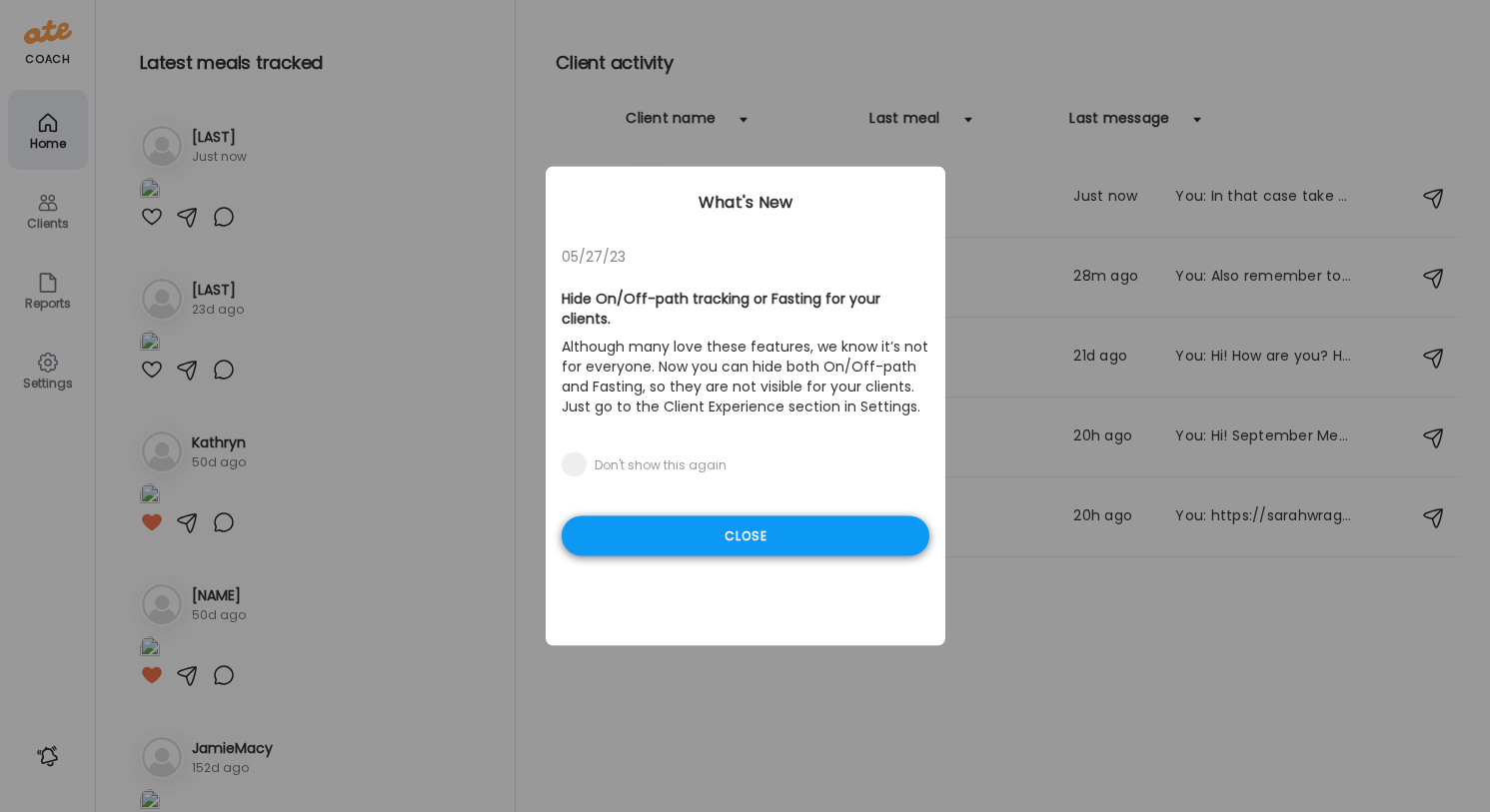 click on "Close" at bounding box center (745, 536) 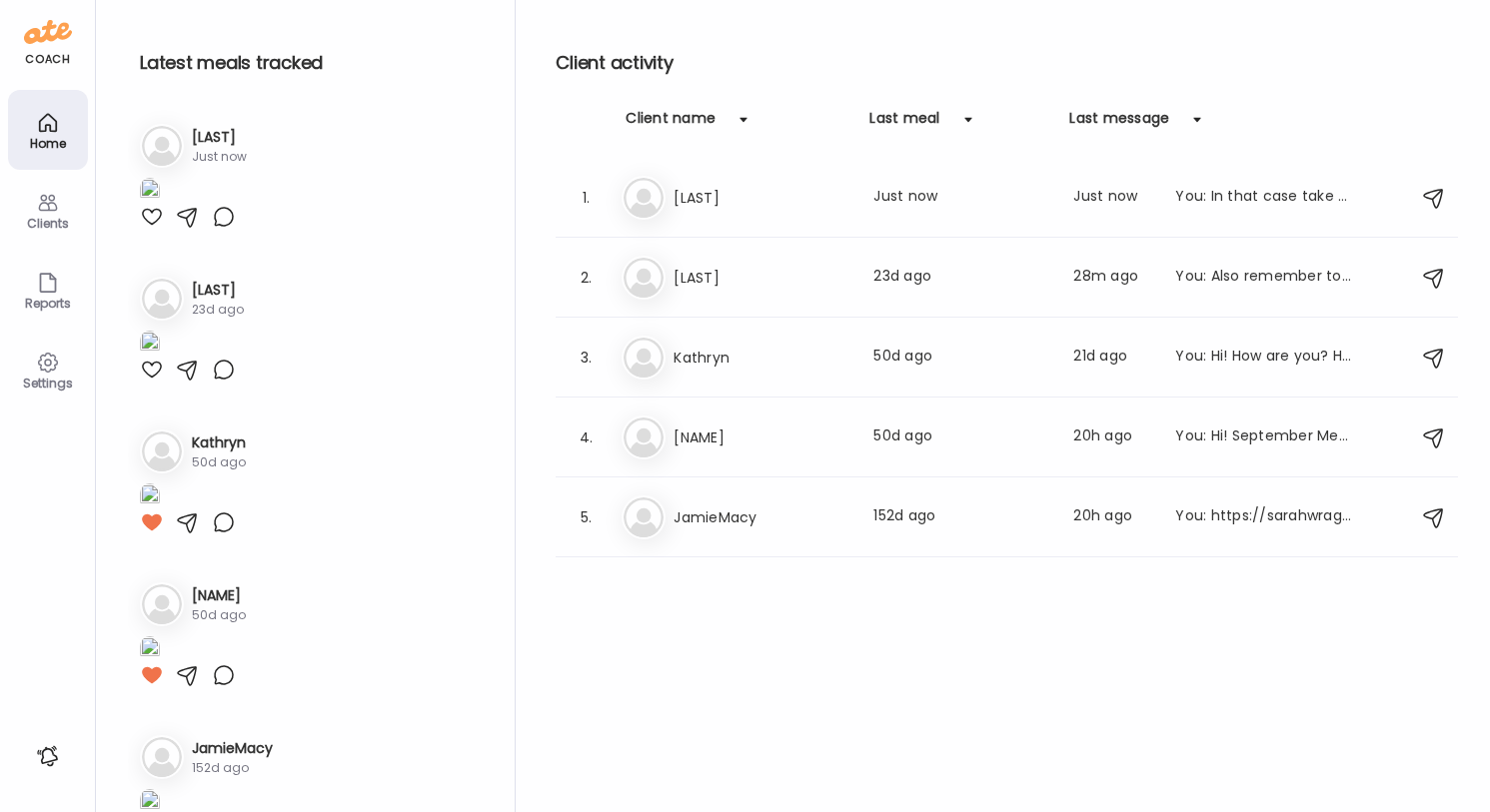 click at bounding box center (150, 191) 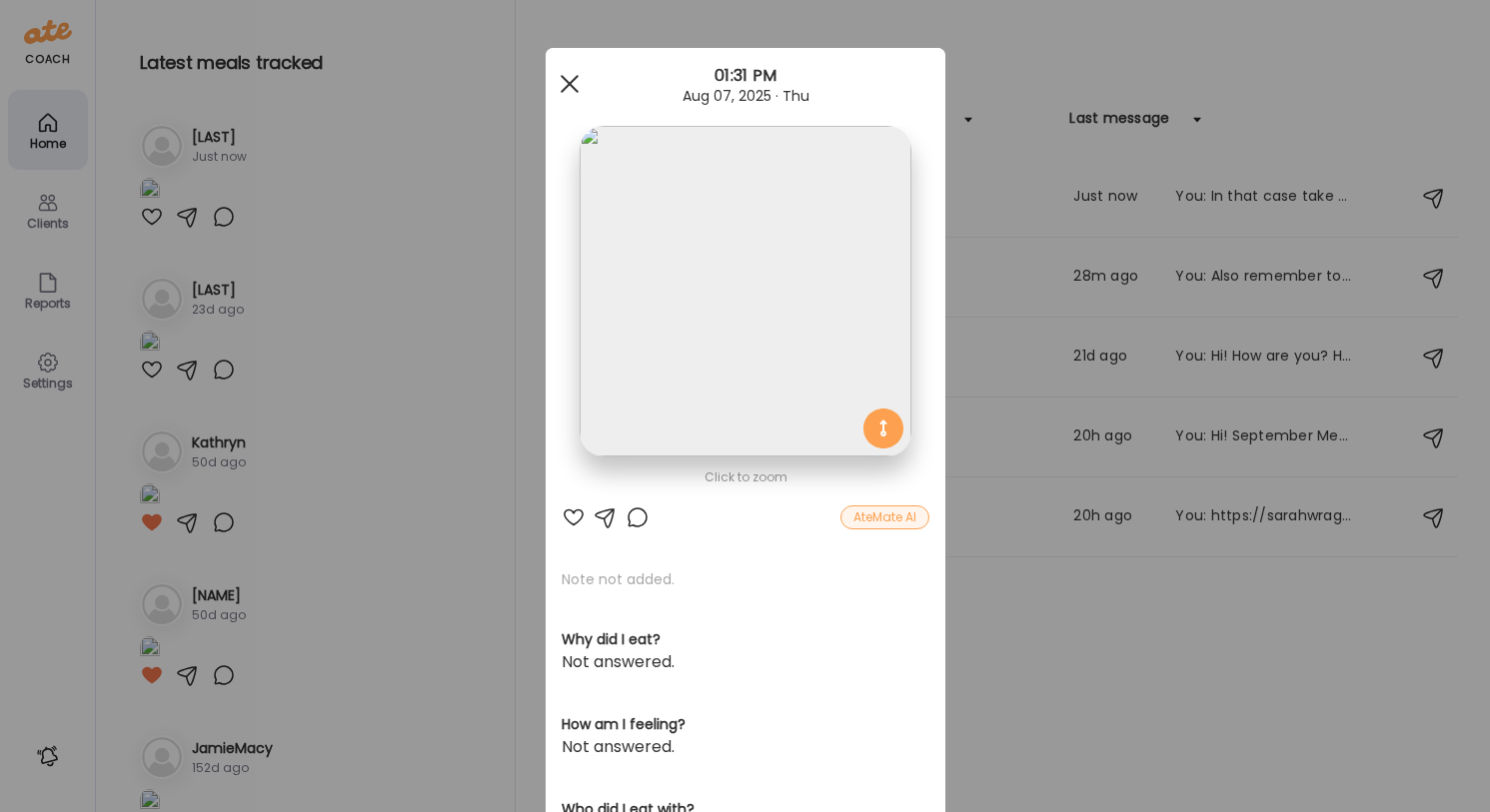 click at bounding box center [570, 84] 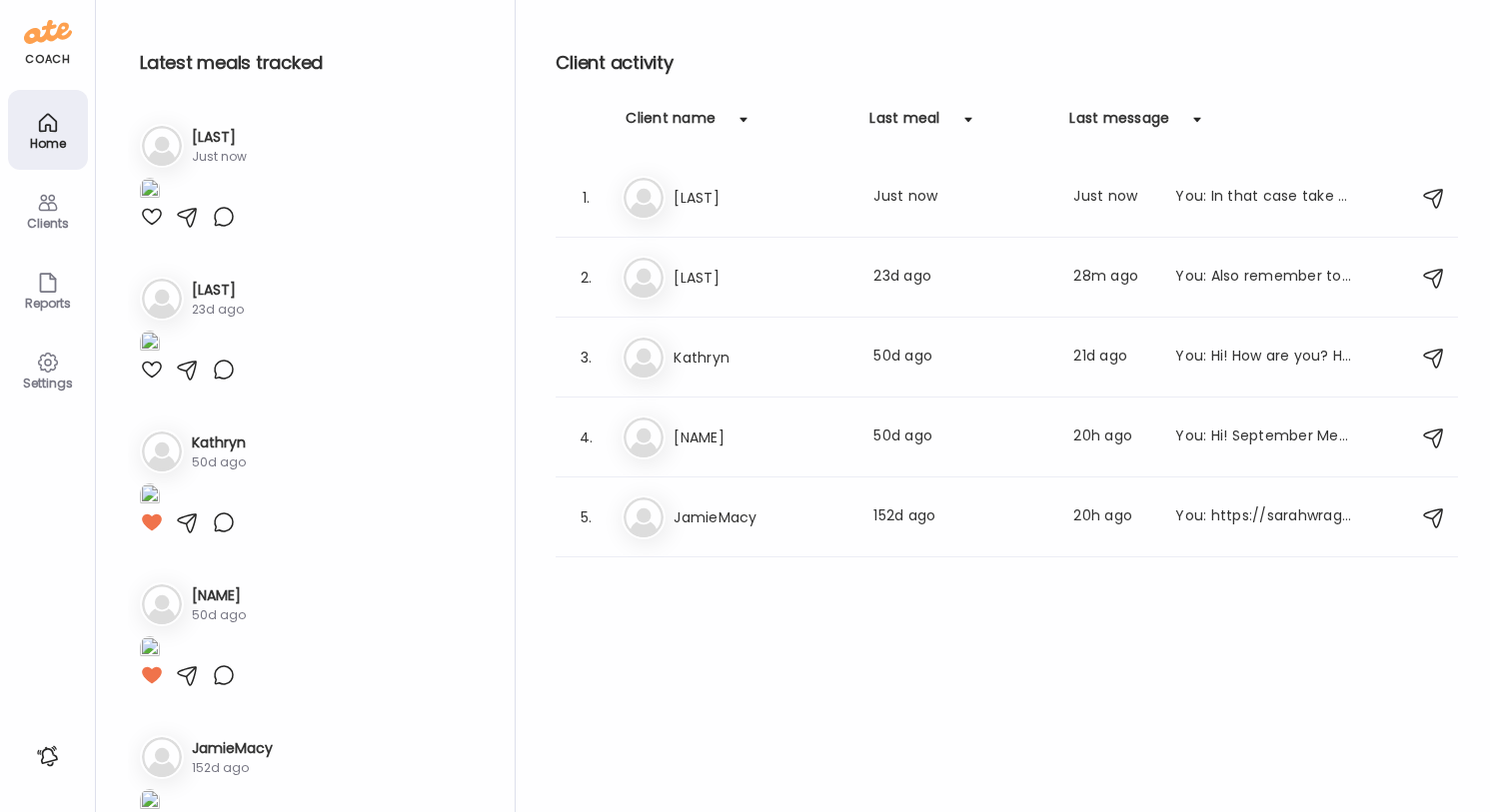 click at bounding box center [152, 217] 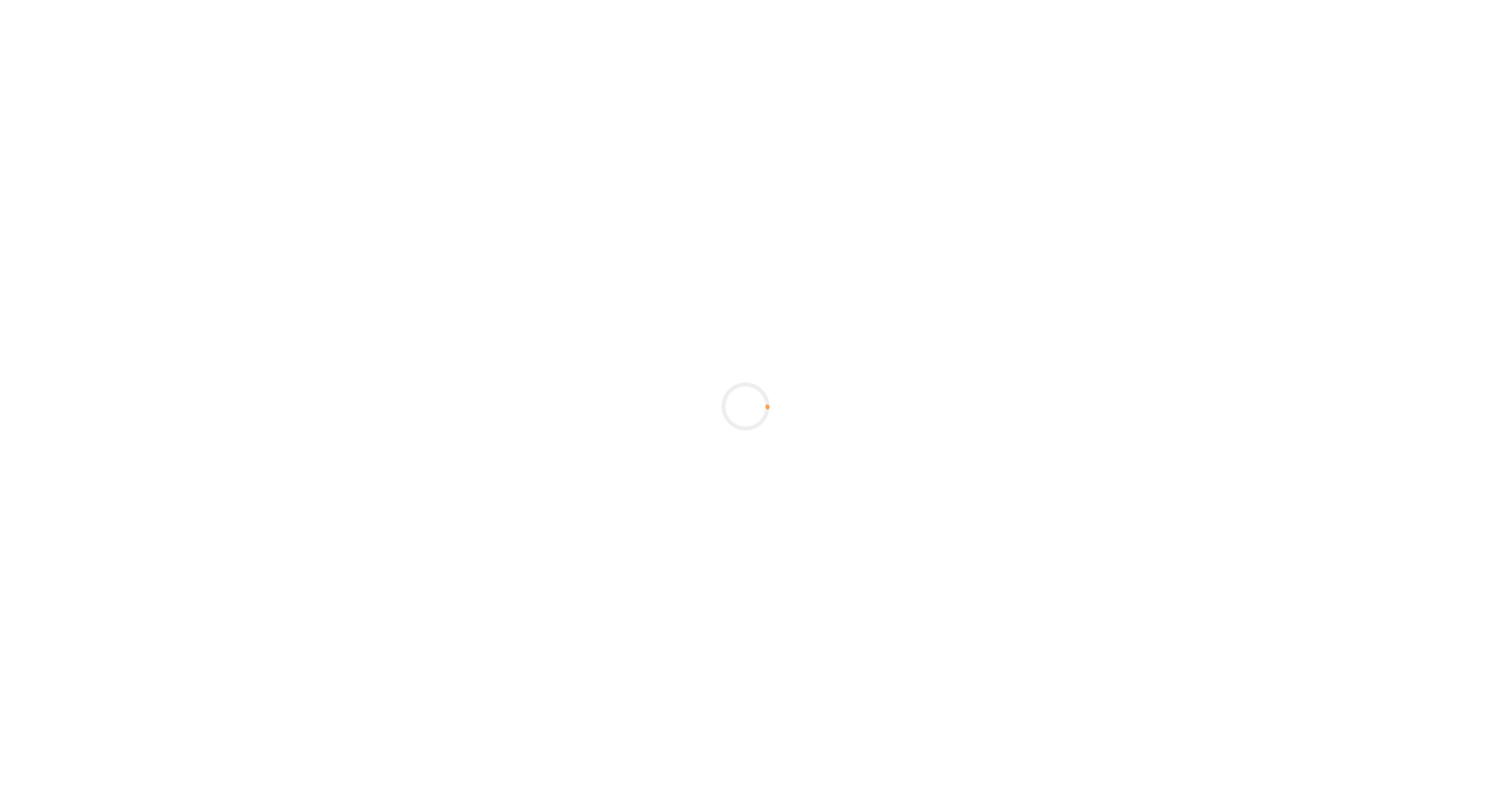 scroll, scrollTop: 0, scrollLeft: 0, axis: both 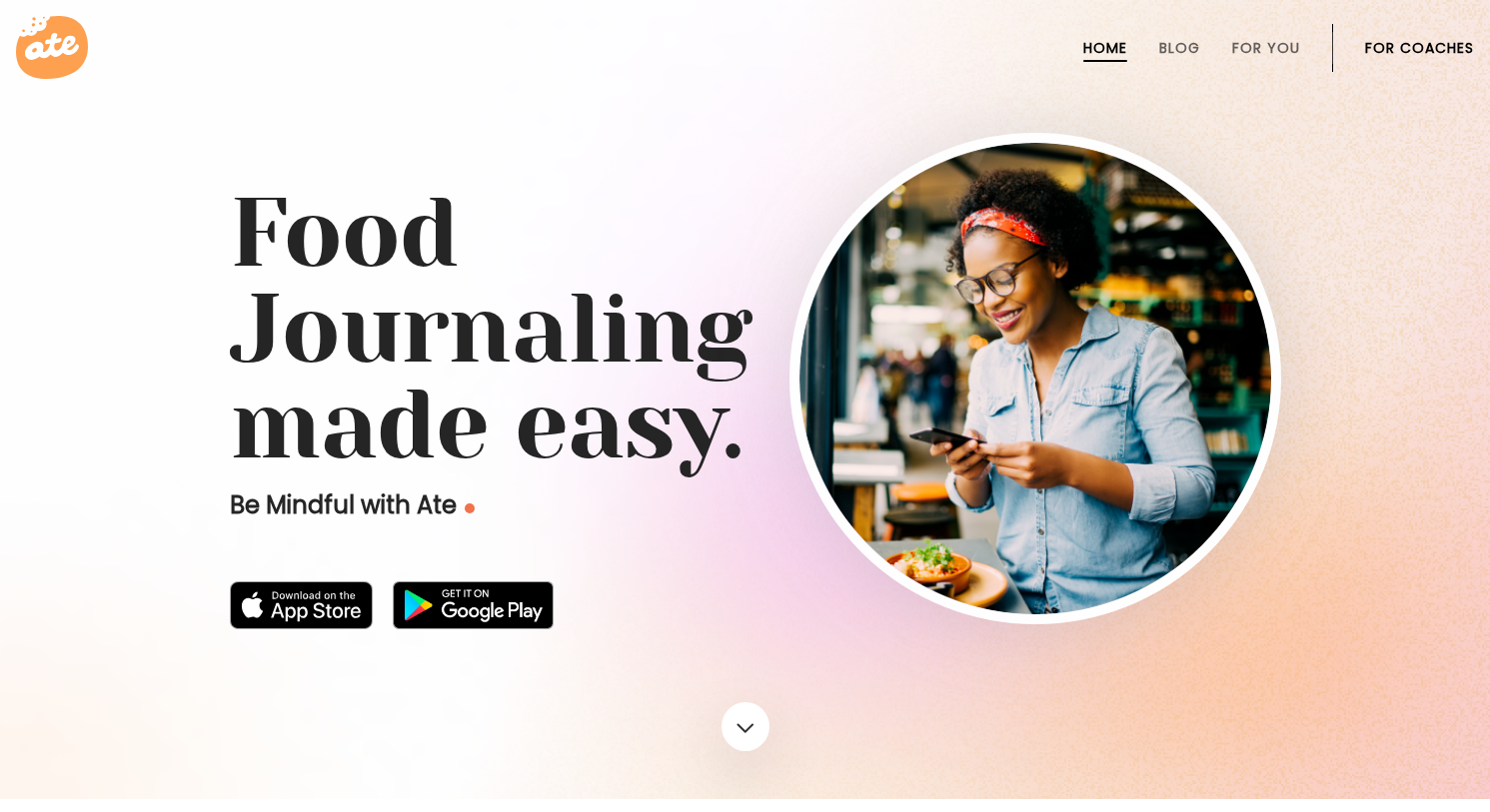 click on "For Coaches" at bounding box center (1419, 48) 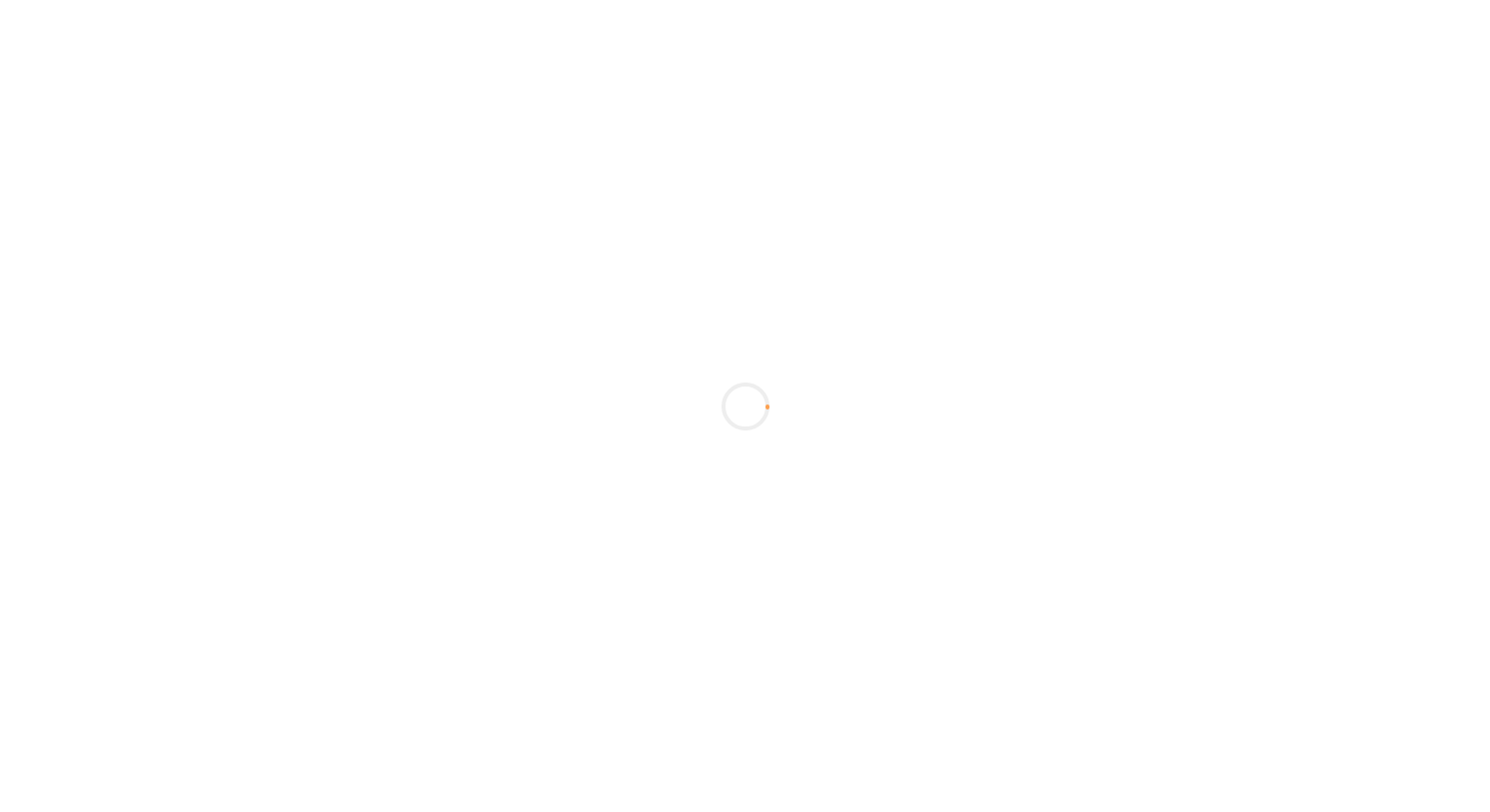 scroll, scrollTop: 0, scrollLeft: 0, axis: both 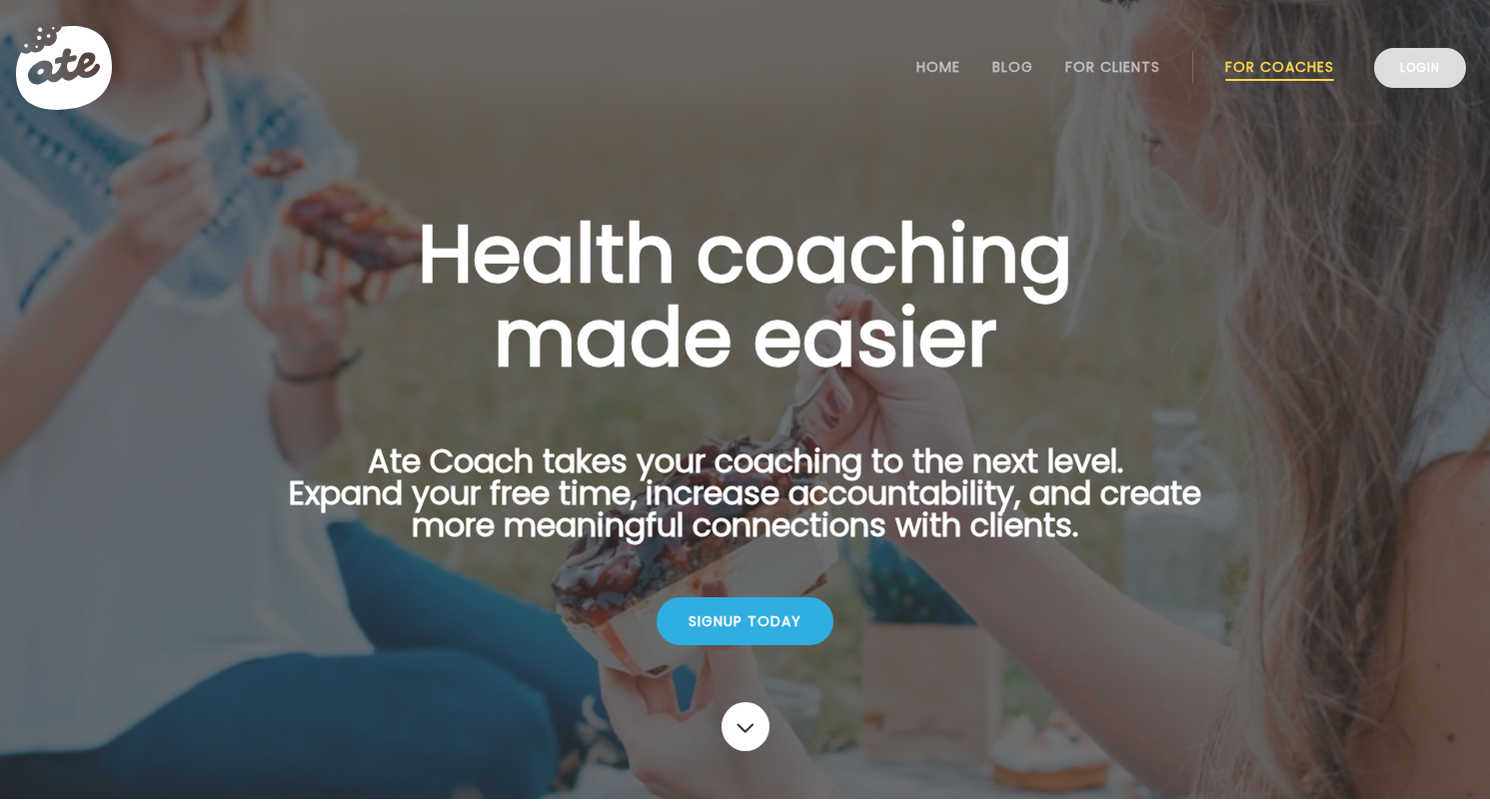 click on "Login" at bounding box center [1420, 68] 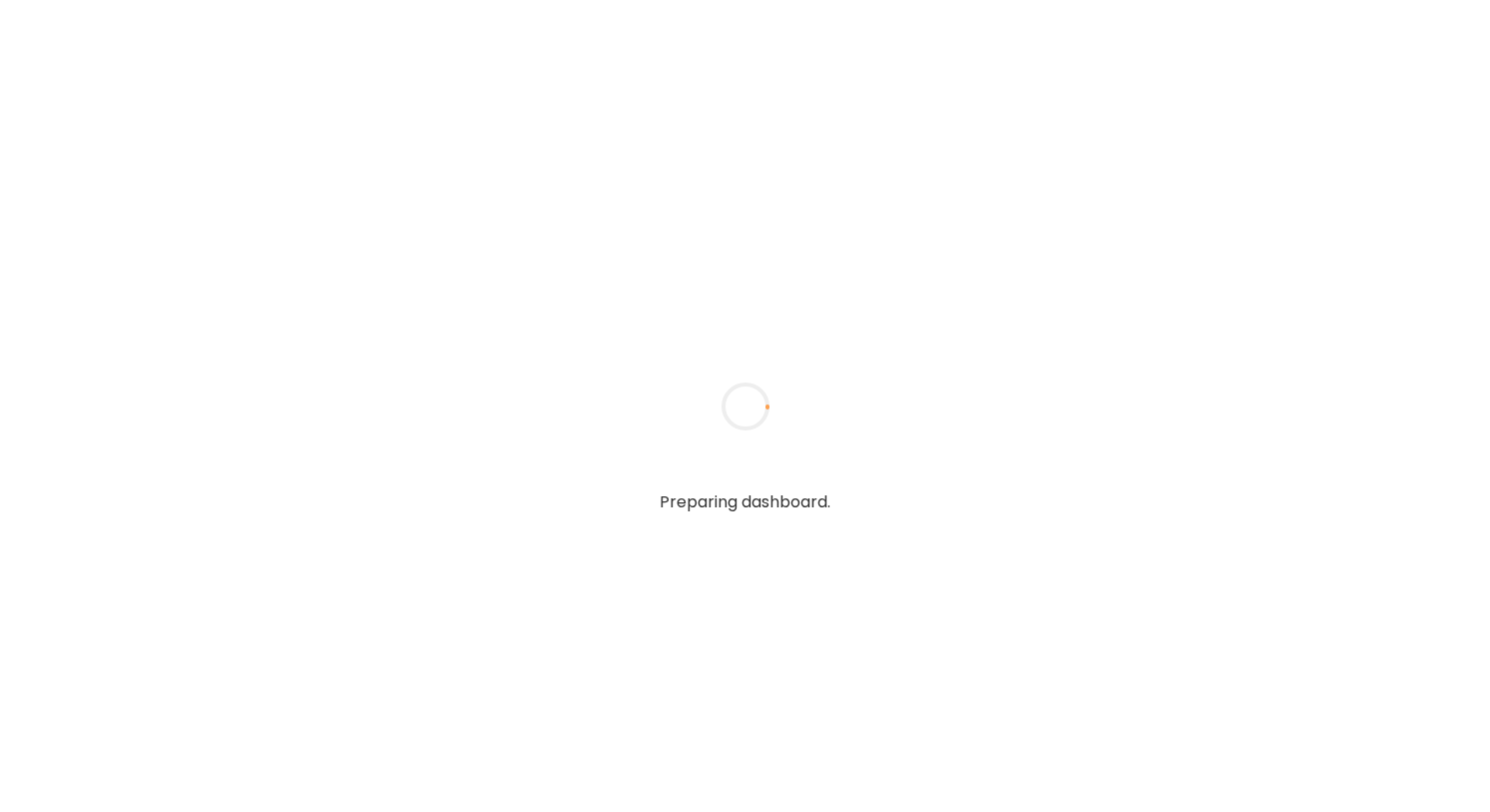 scroll, scrollTop: 0, scrollLeft: 0, axis: both 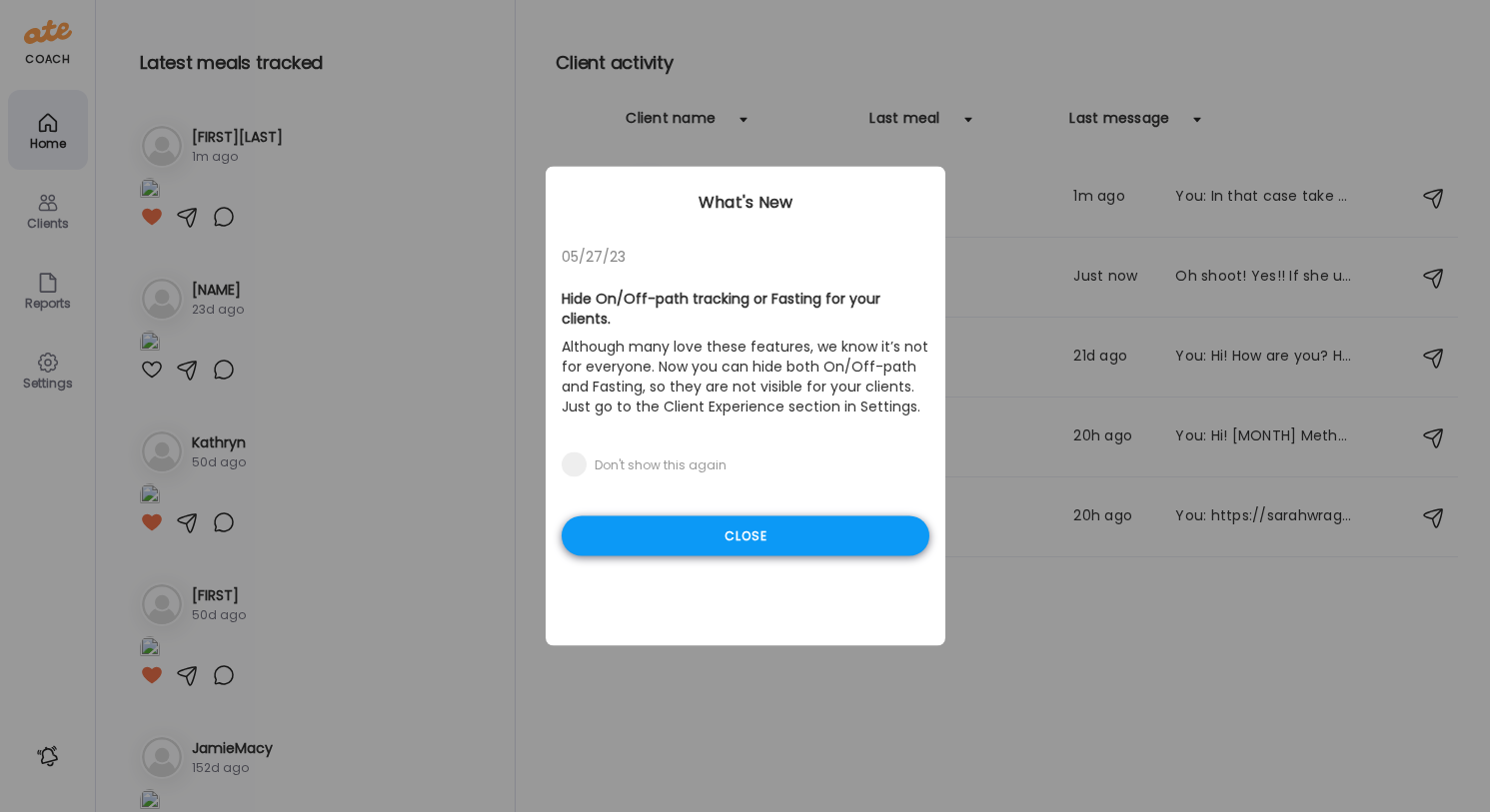 click on "Close" at bounding box center [745, 536] 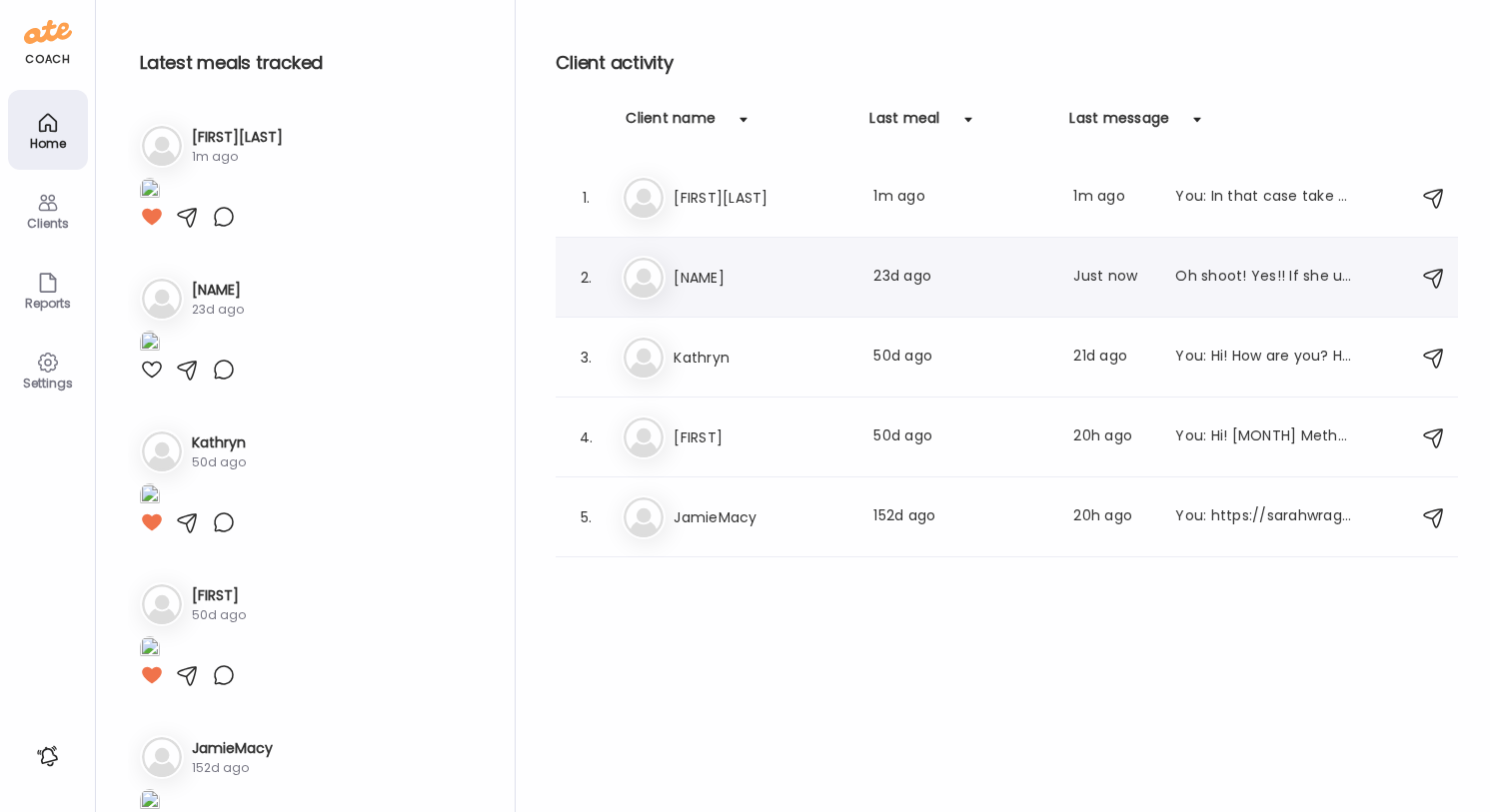 click on "[NAME]
[NAME]
Last meal: [DD]d ago Last message: Just now Oh shoot! Yes!!
If she uses your code - does it give her a discount?" at bounding box center (1009, 278) 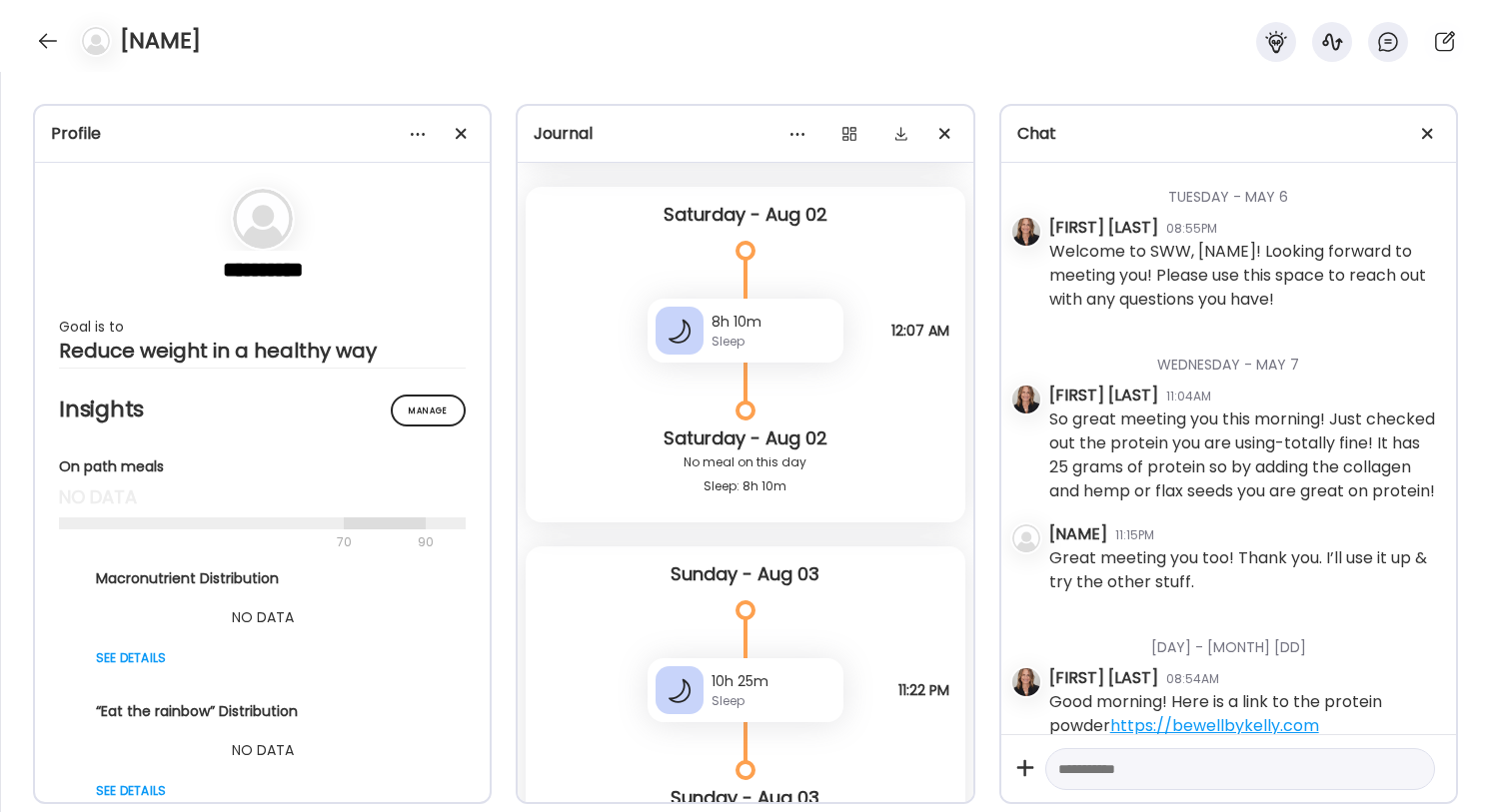 scroll, scrollTop: 8058, scrollLeft: 0, axis: vertical 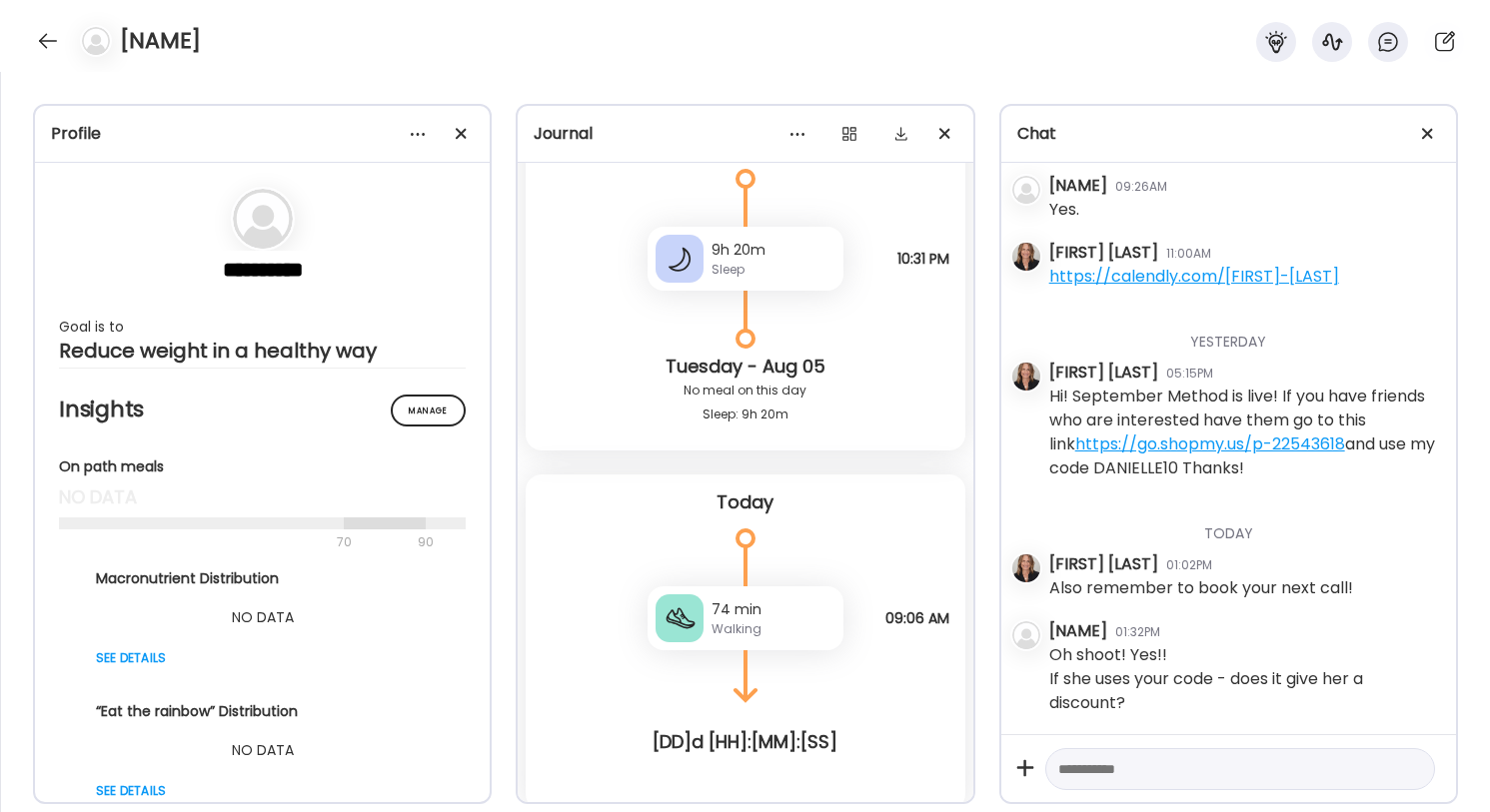 click at bounding box center [1222, 769] 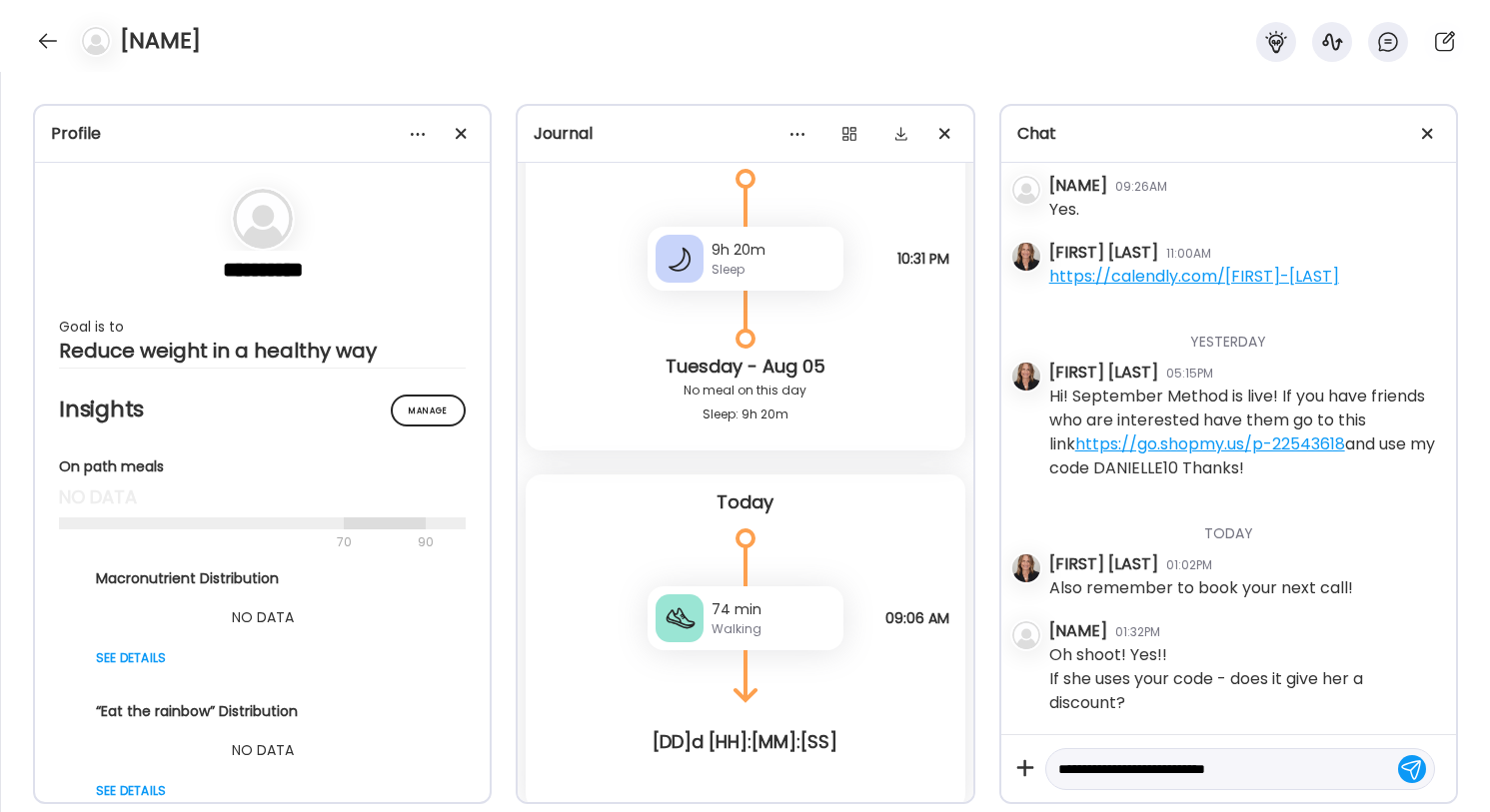 type on "**********" 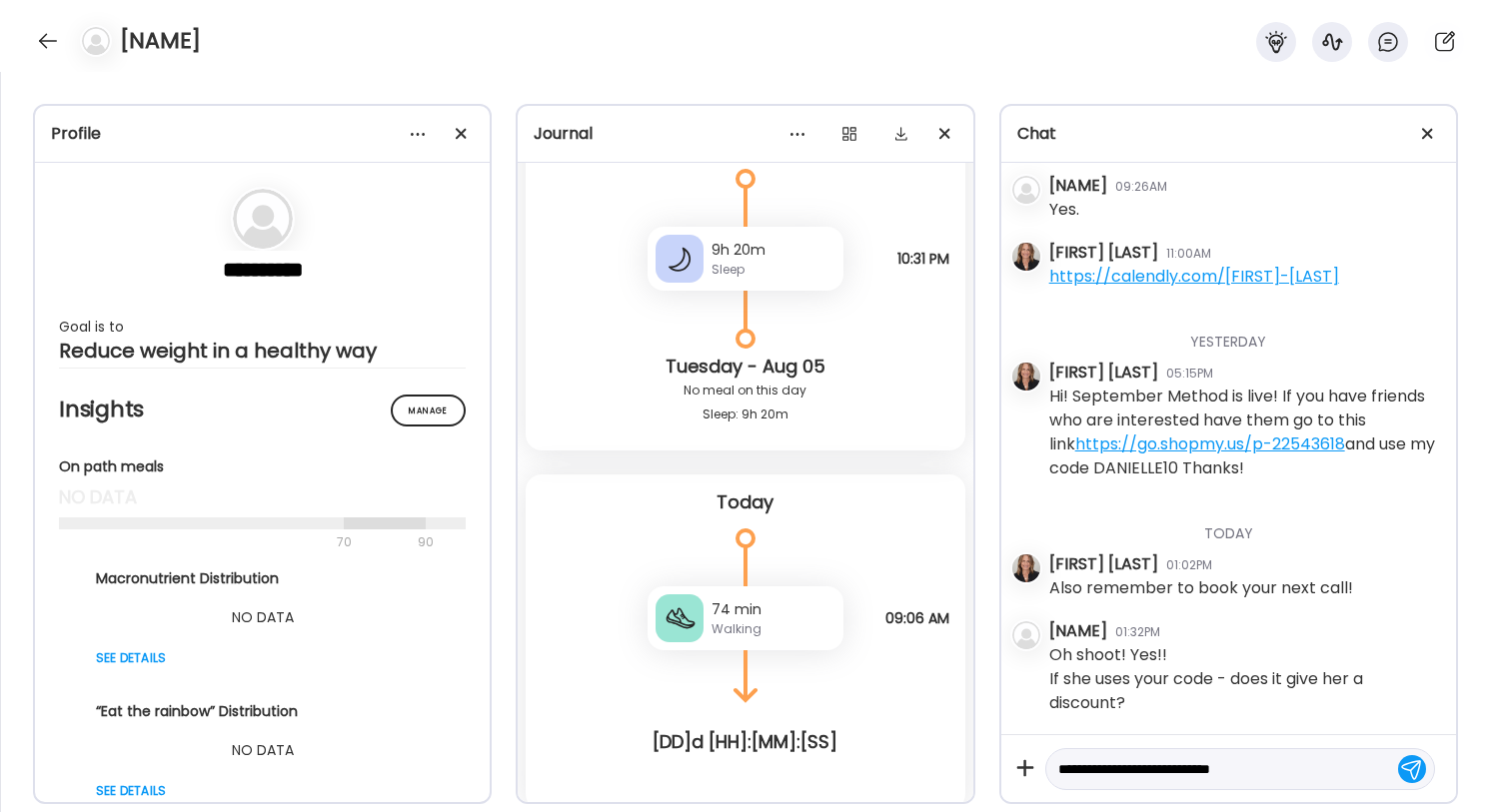 type 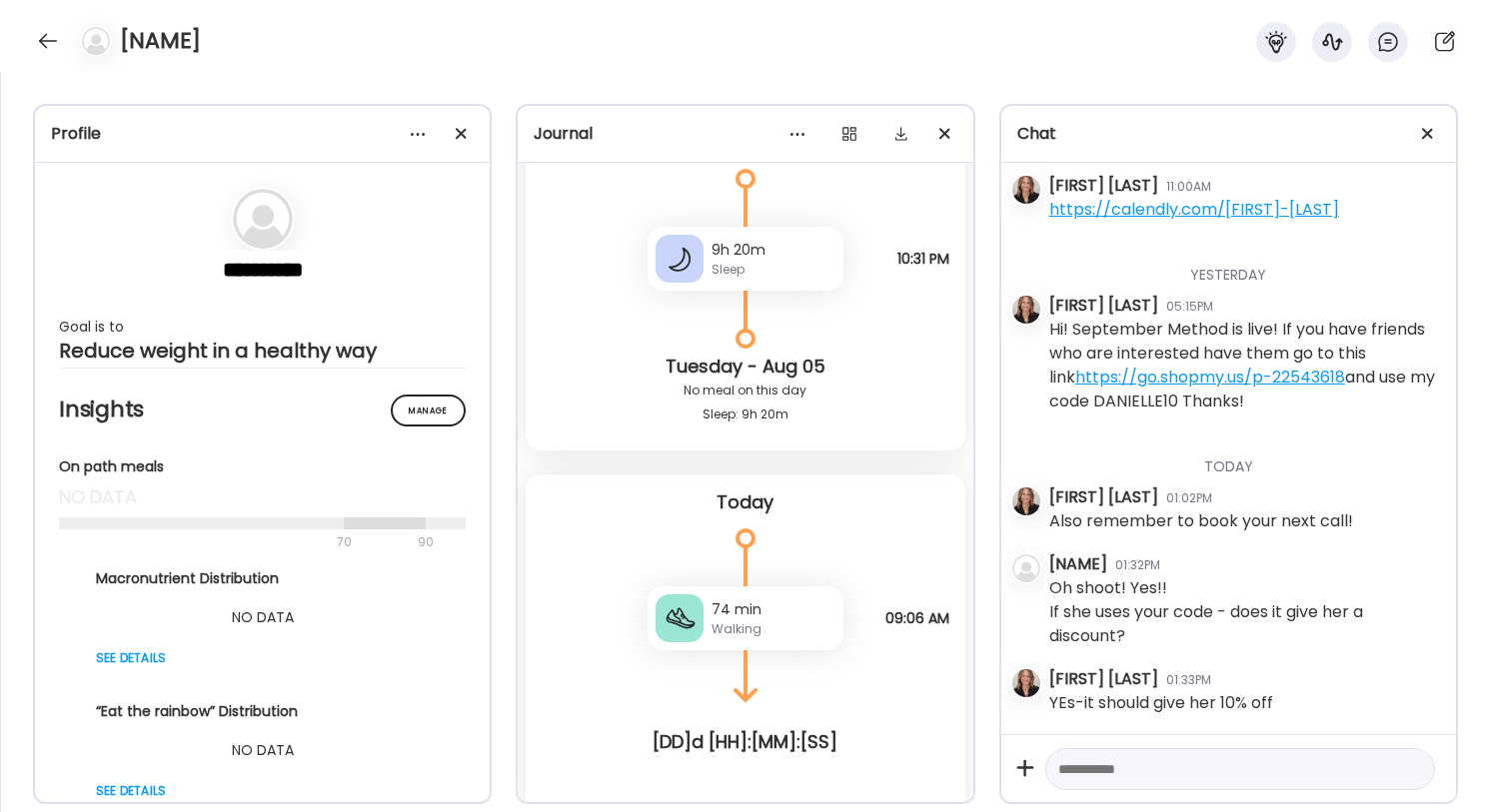 scroll, scrollTop: 24855, scrollLeft: 0, axis: vertical 